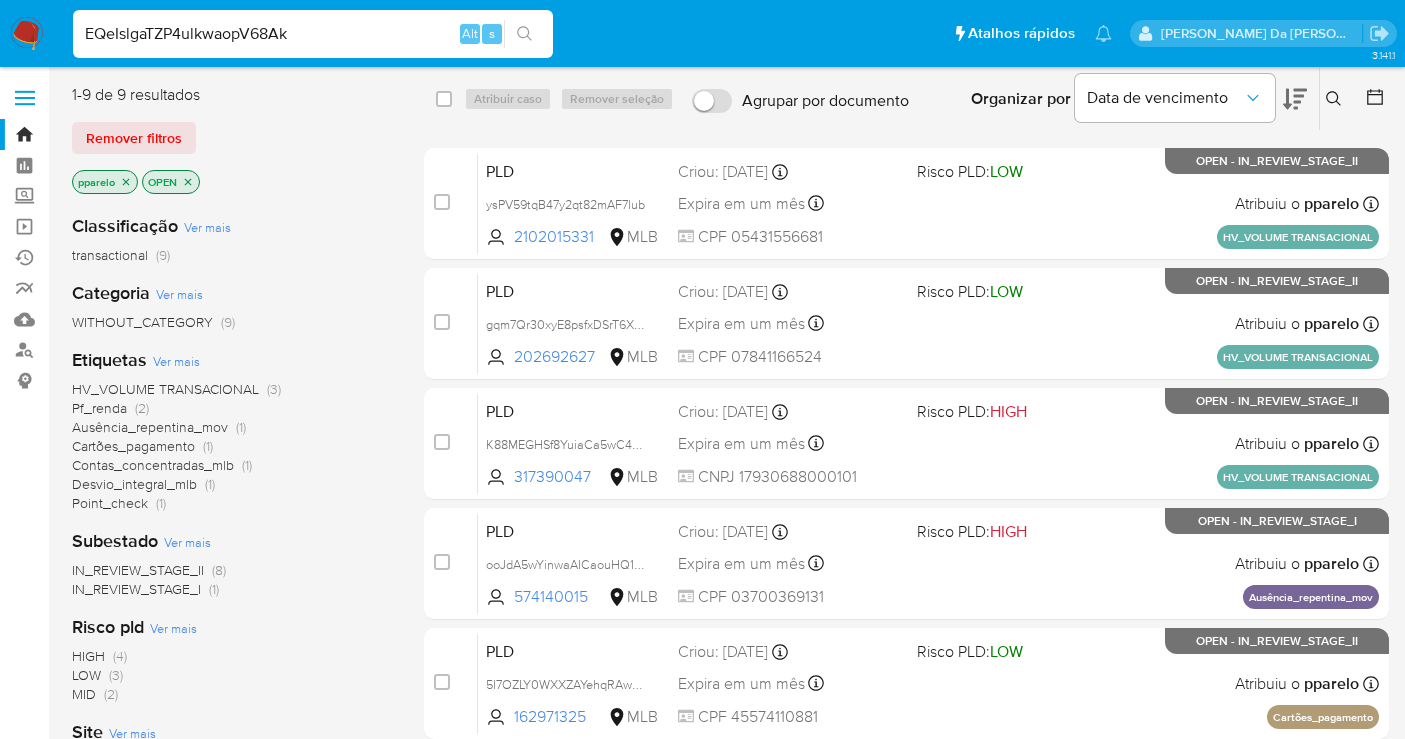scroll, scrollTop: 565, scrollLeft: 0, axis: vertical 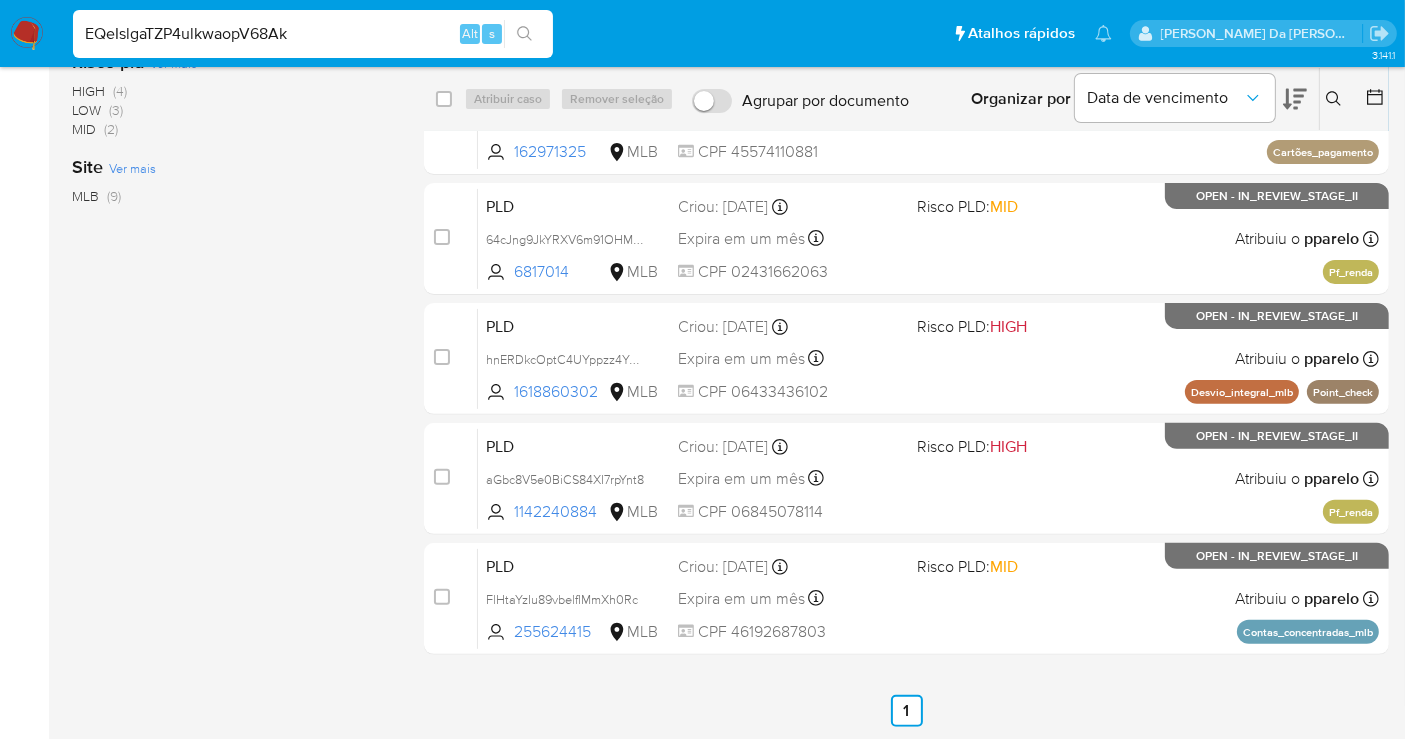 type on "EQeIslgaTZP4ulkwaopV68Ak" 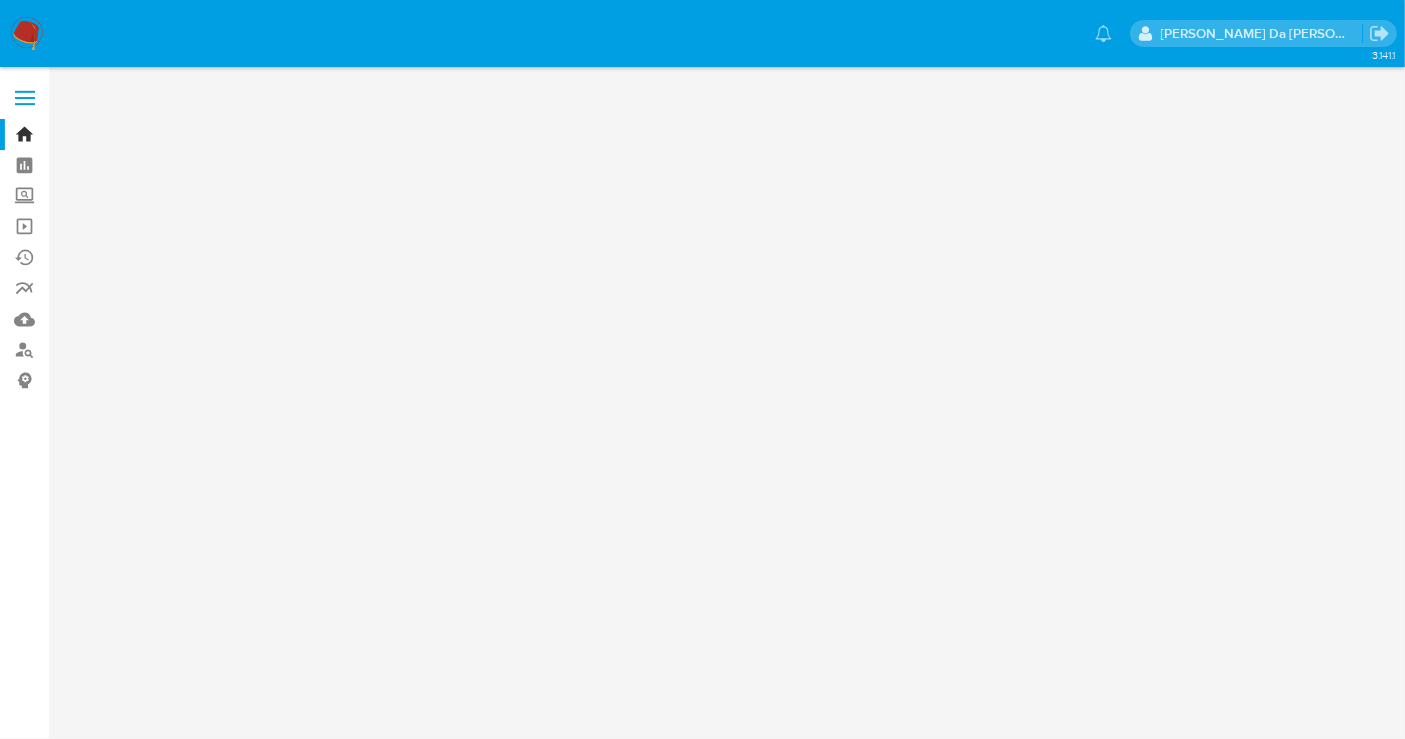 scroll, scrollTop: 0, scrollLeft: 0, axis: both 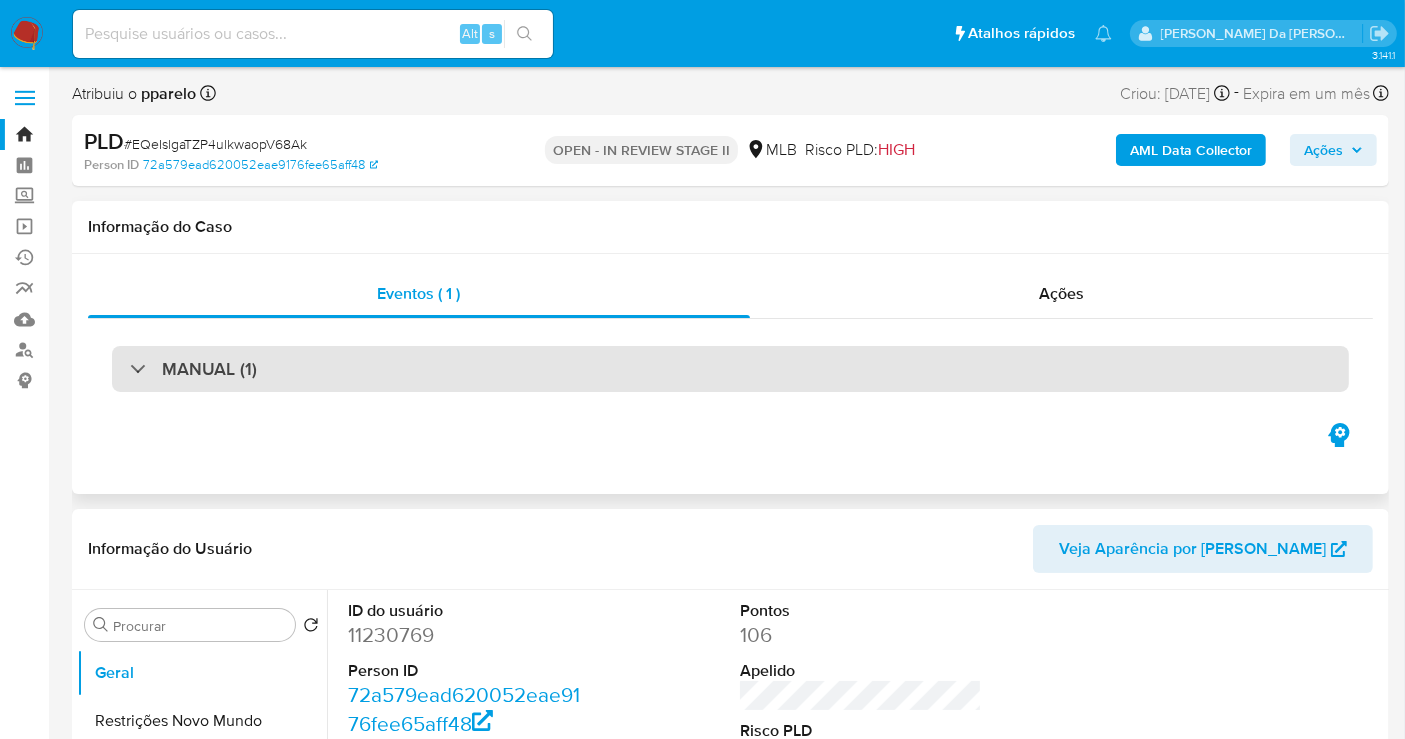 click on "MANUAL (1)" at bounding box center (209, 369) 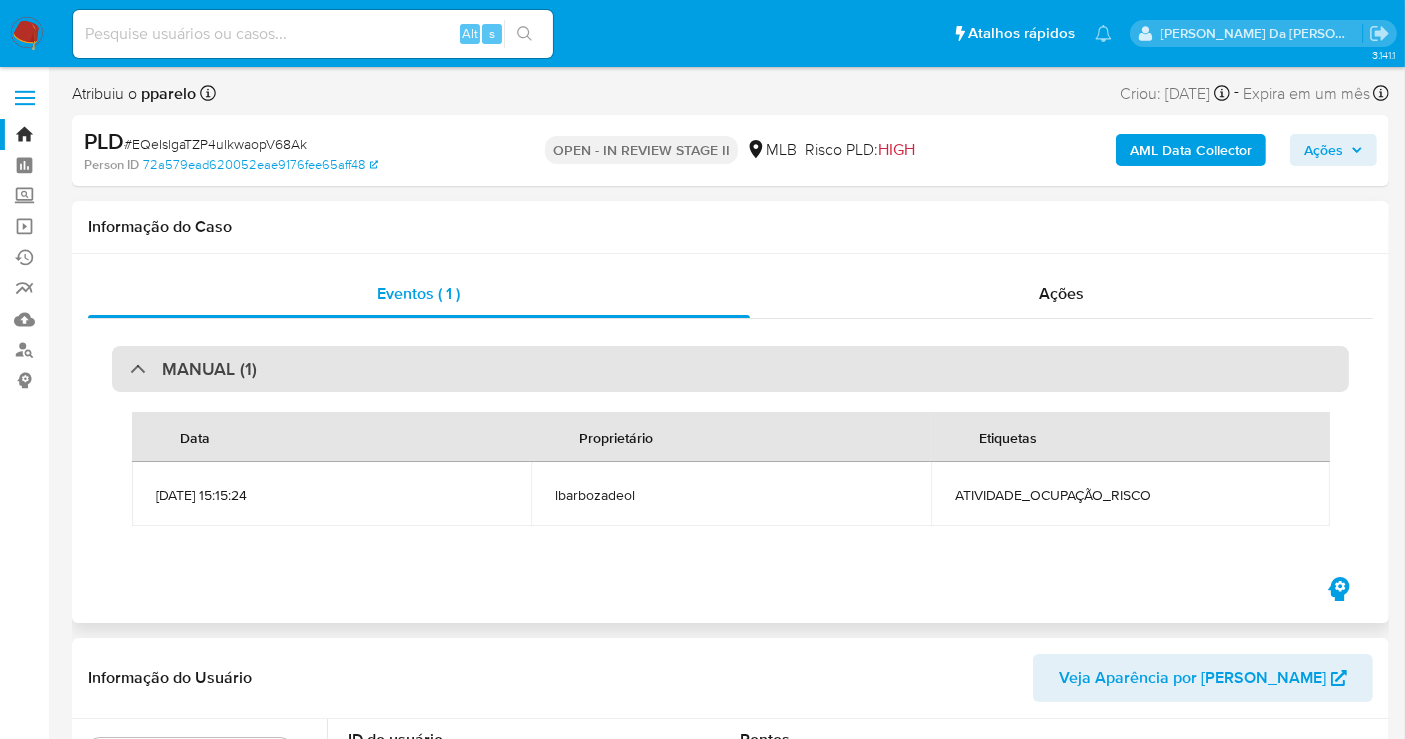 click on "MANUAL (1)" at bounding box center (209, 369) 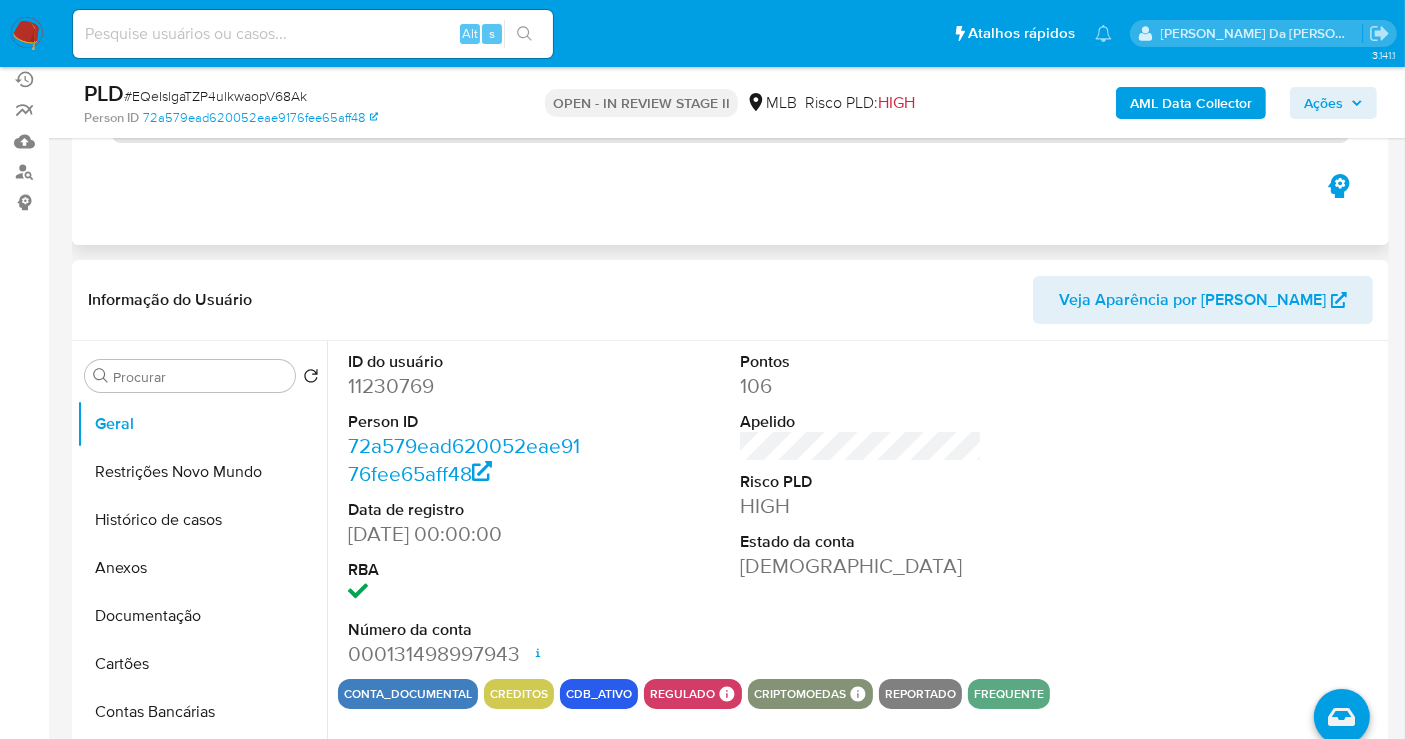 scroll, scrollTop: 222, scrollLeft: 0, axis: vertical 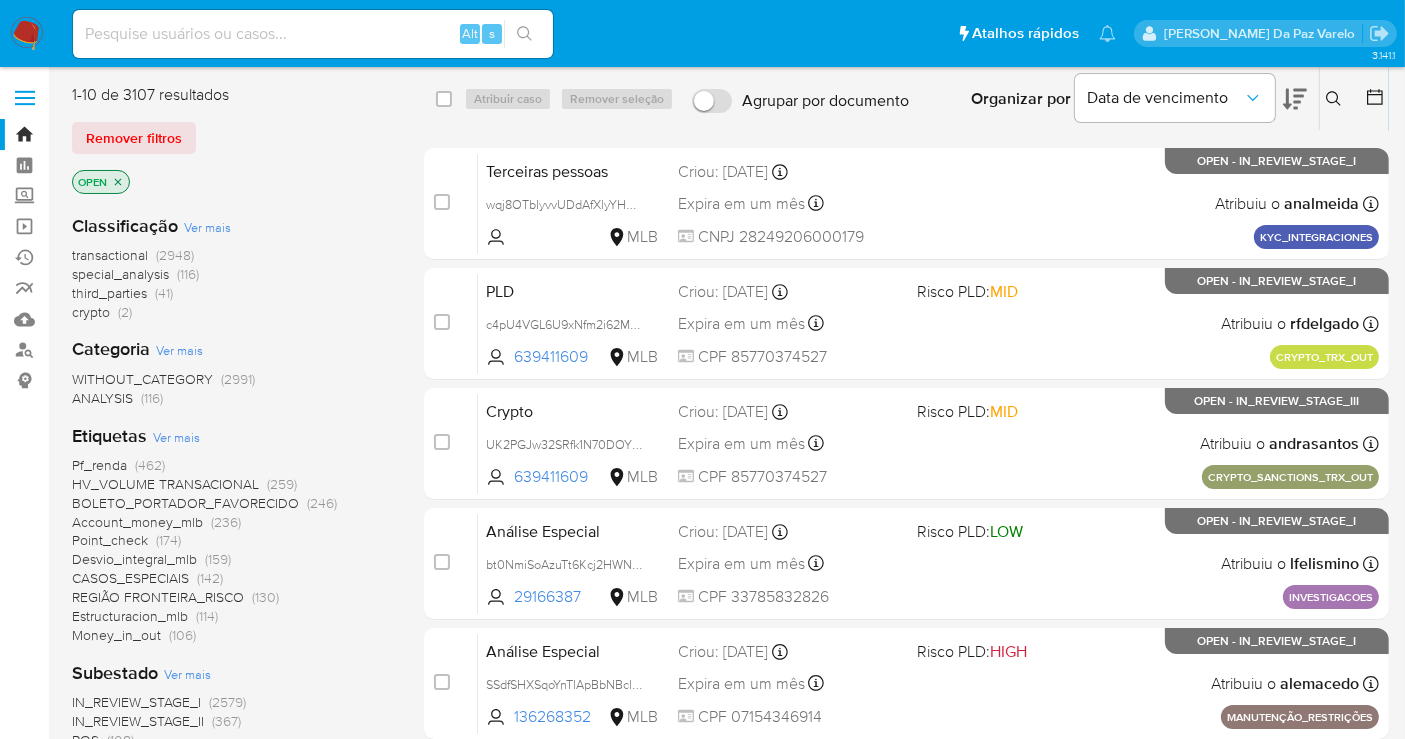 click on "Alt s" at bounding box center (313, 34) 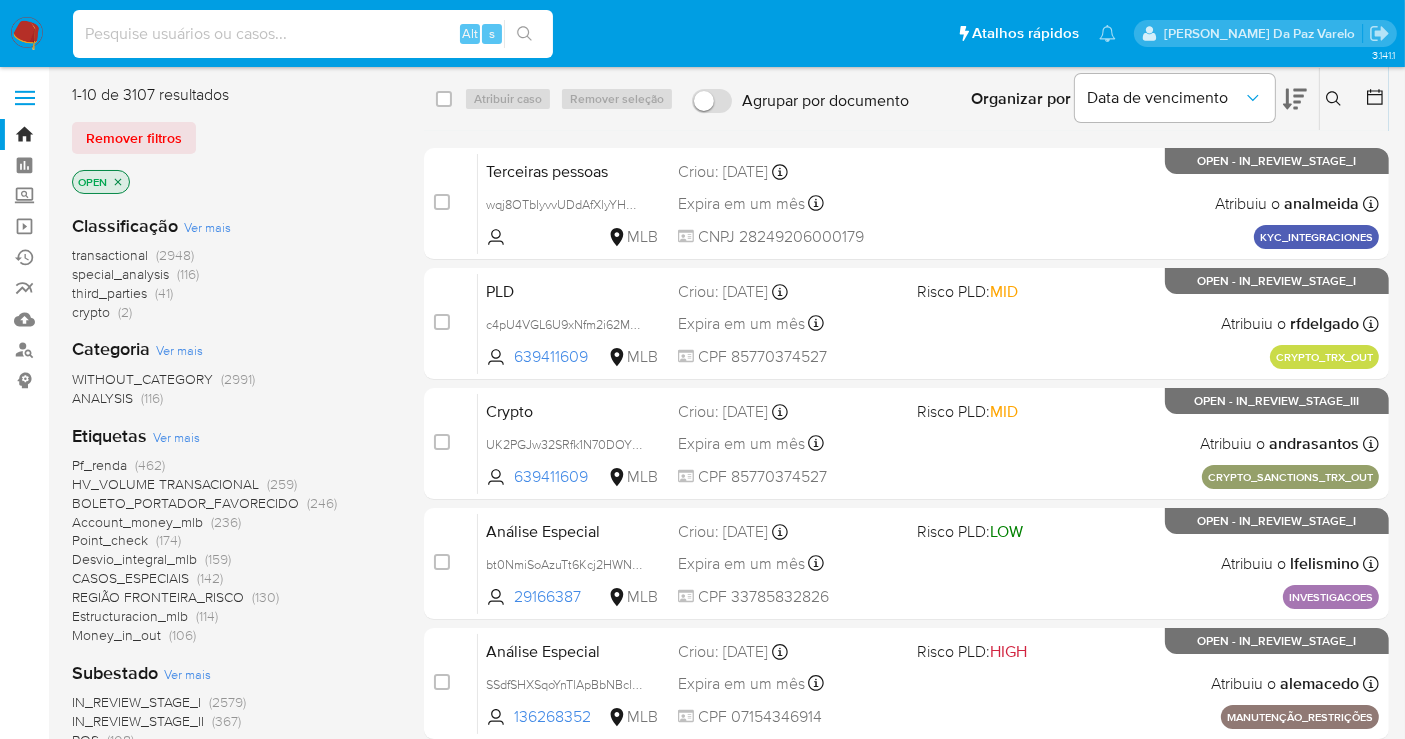 click at bounding box center [313, 34] 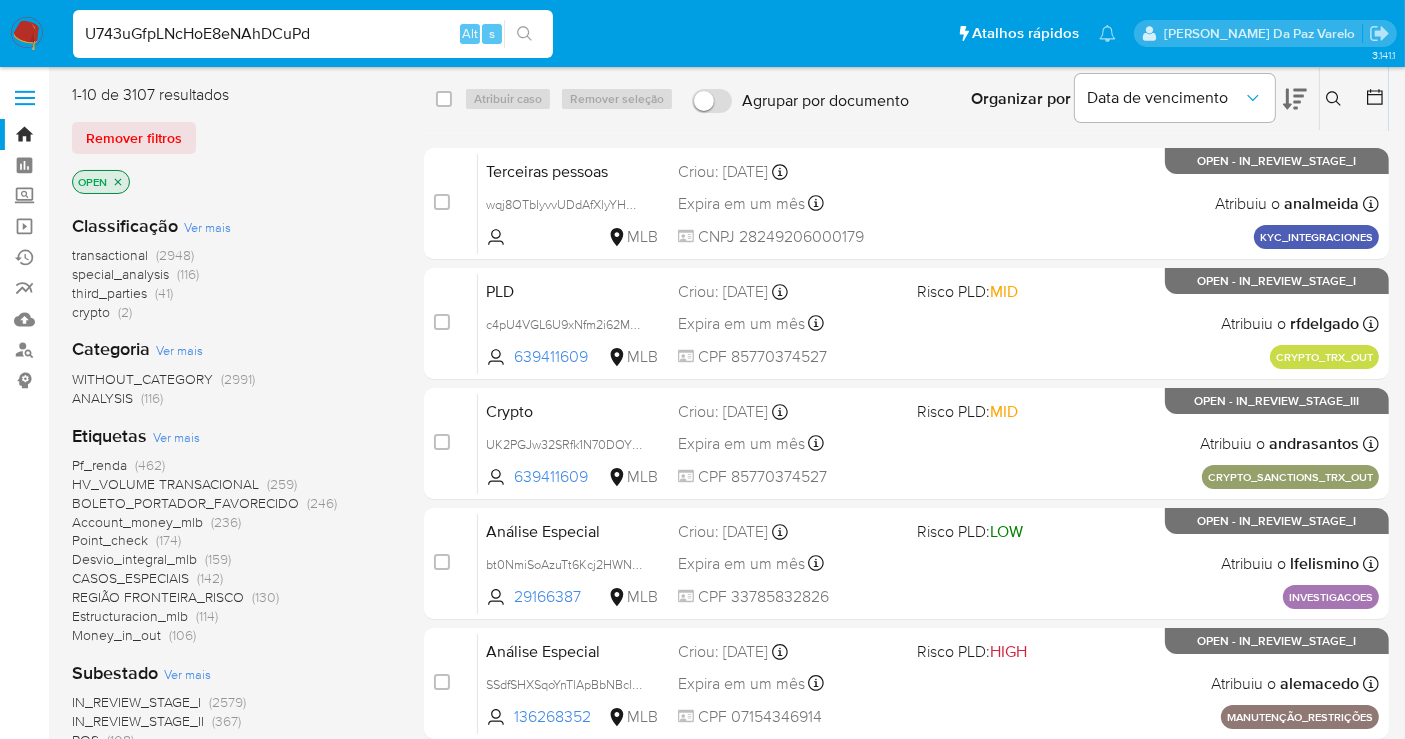 type on "U743uGfpLNcHoE8eNAhDCuPd" 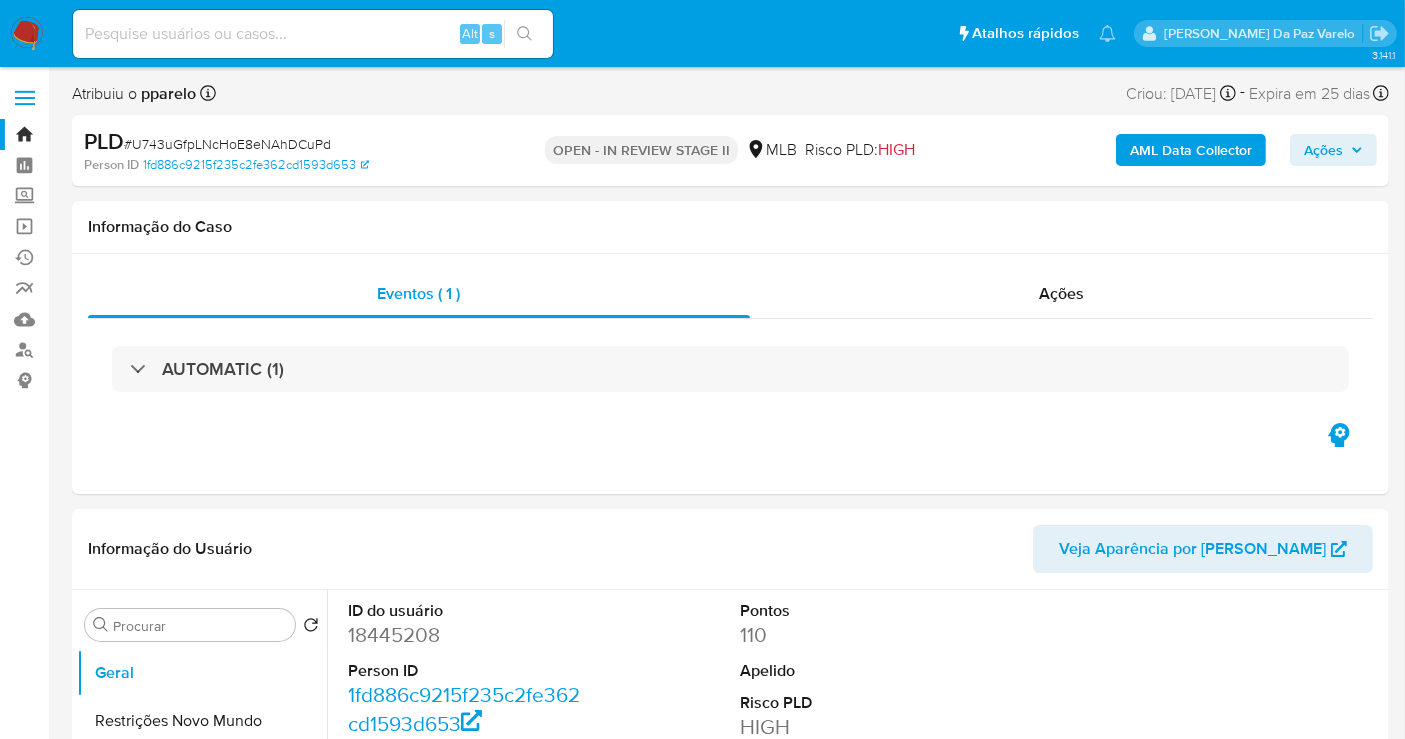 select on "10" 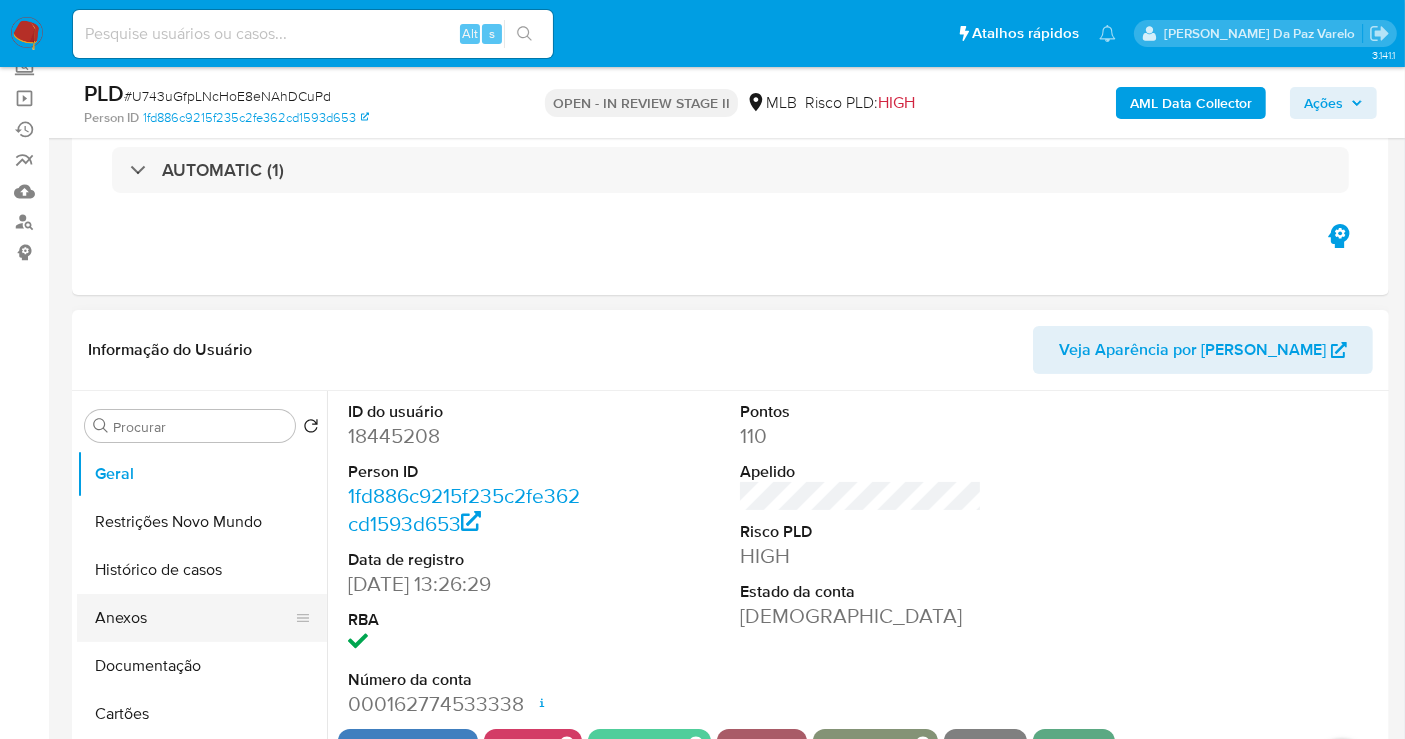 scroll, scrollTop: 222, scrollLeft: 0, axis: vertical 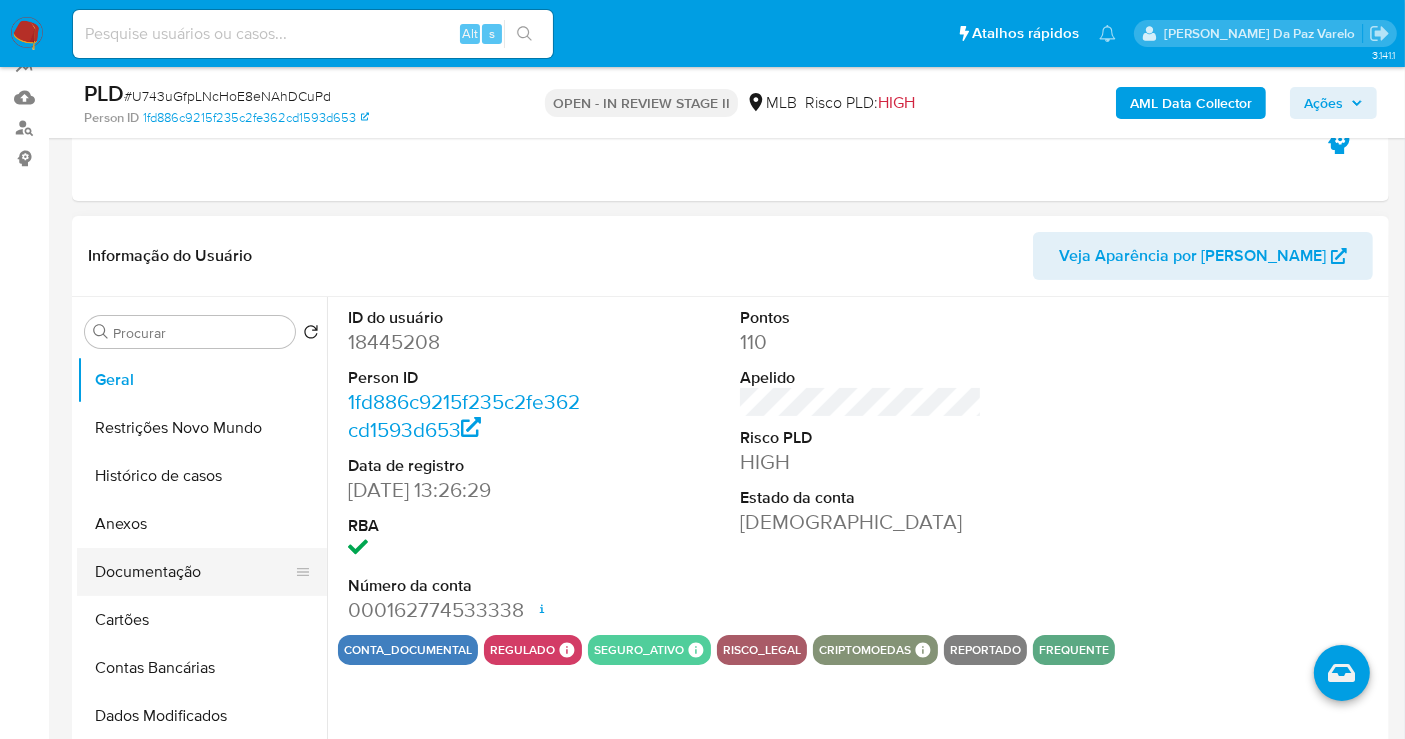 click on "Documentação" at bounding box center [194, 572] 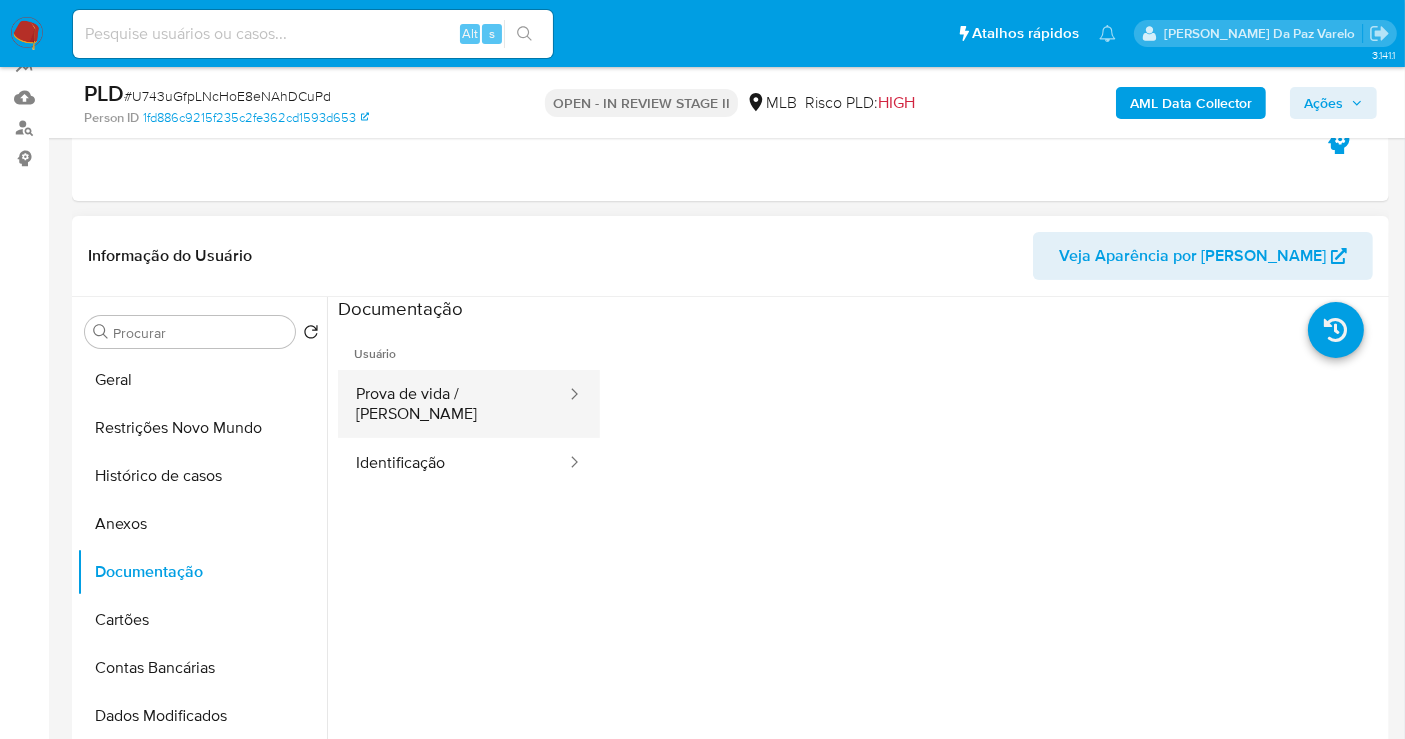 click on "Prova de vida / Selfie" at bounding box center [453, 404] 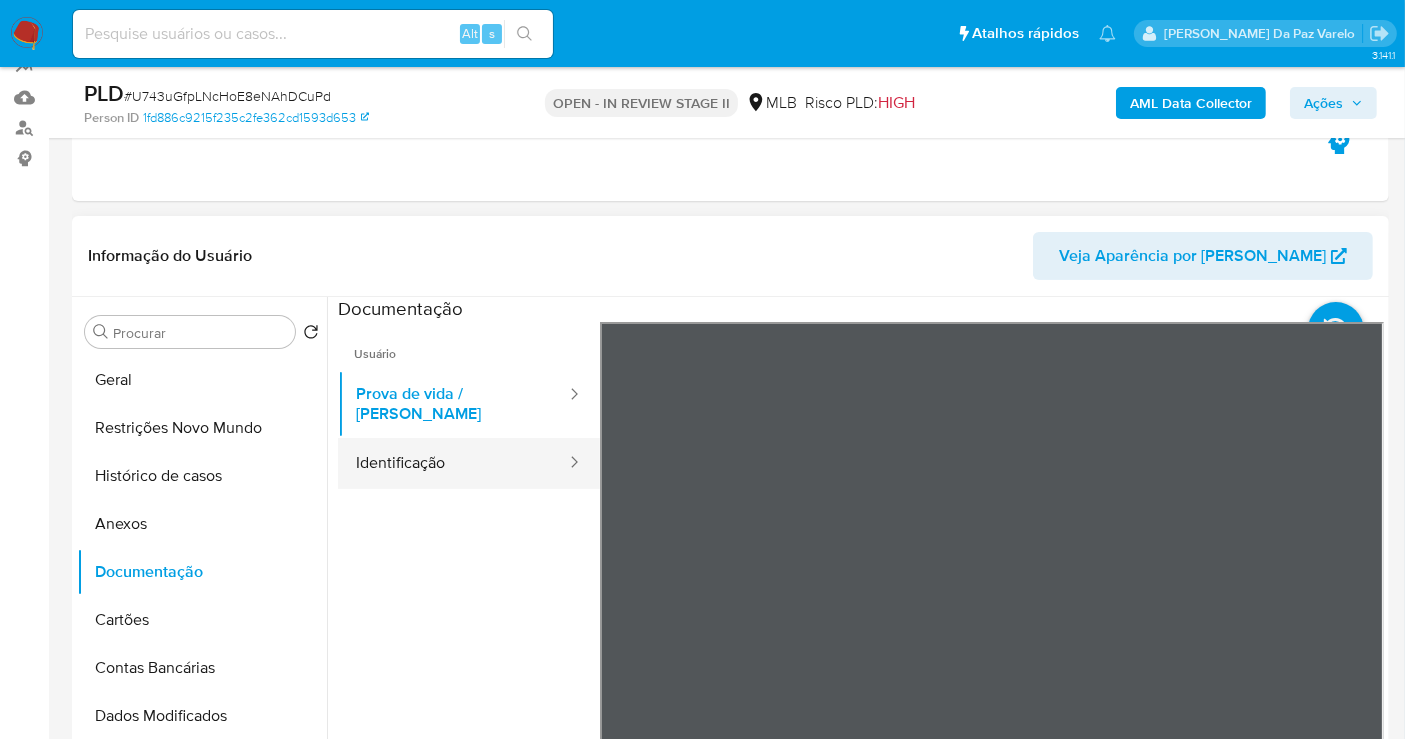 click on "Identificação" at bounding box center [453, 463] 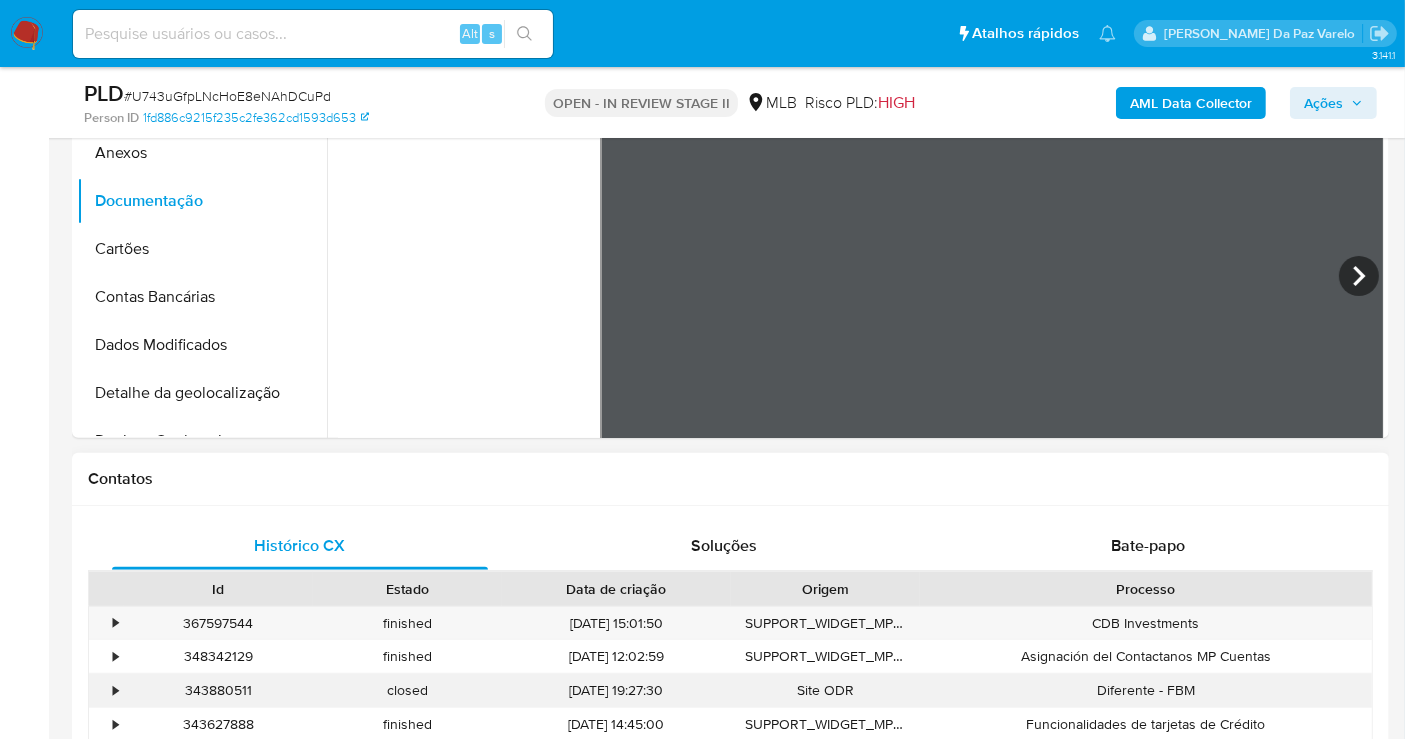 scroll, scrollTop: 443, scrollLeft: 0, axis: vertical 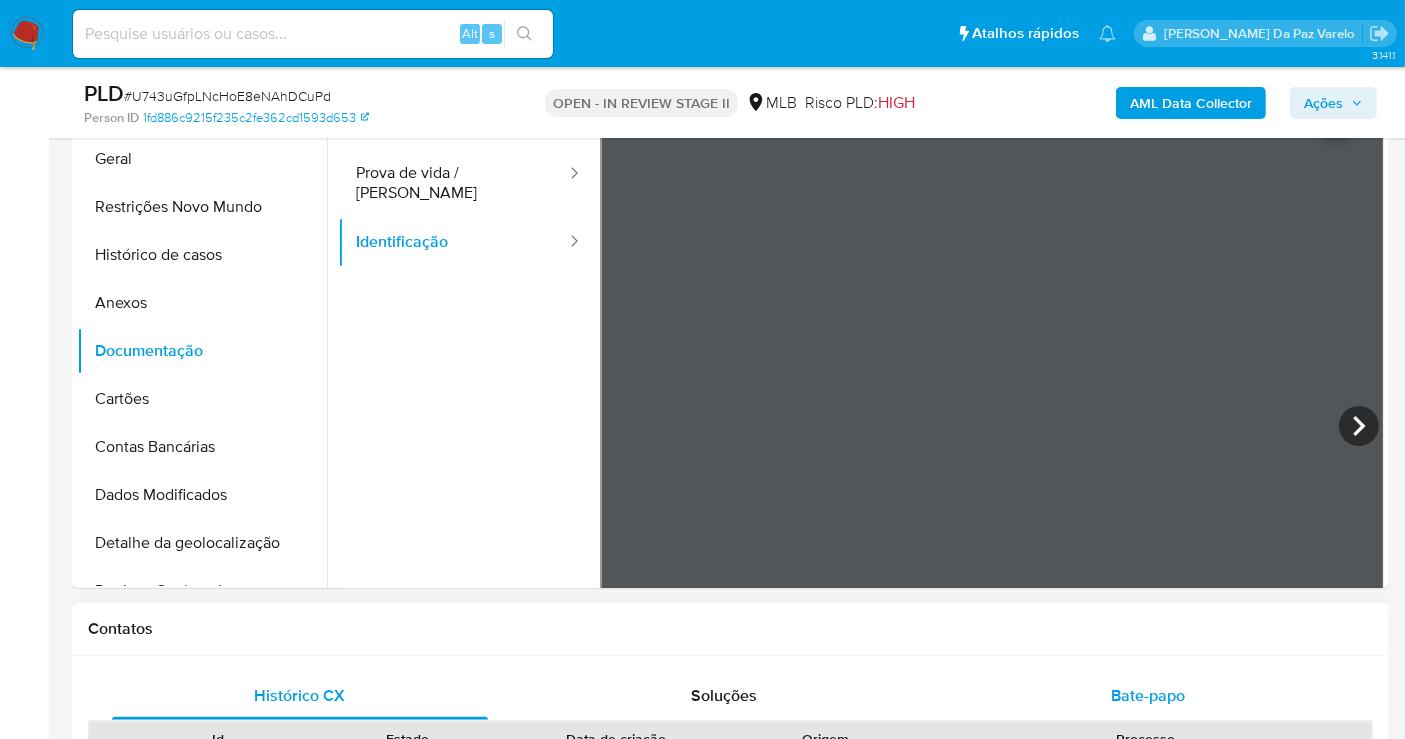 click on "Bate-papo" at bounding box center [1148, 696] 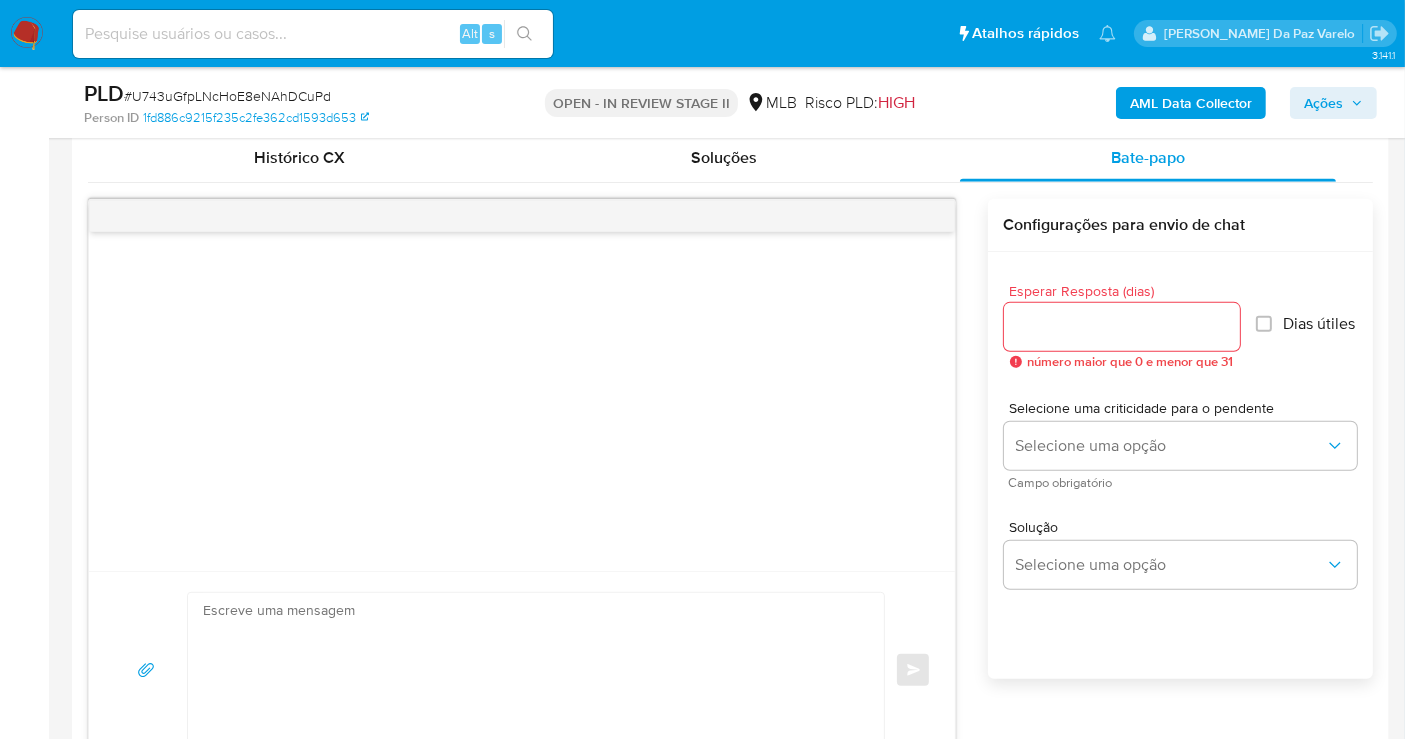 scroll, scrollTop: 777, scrollLeft: 0, axis: vertical 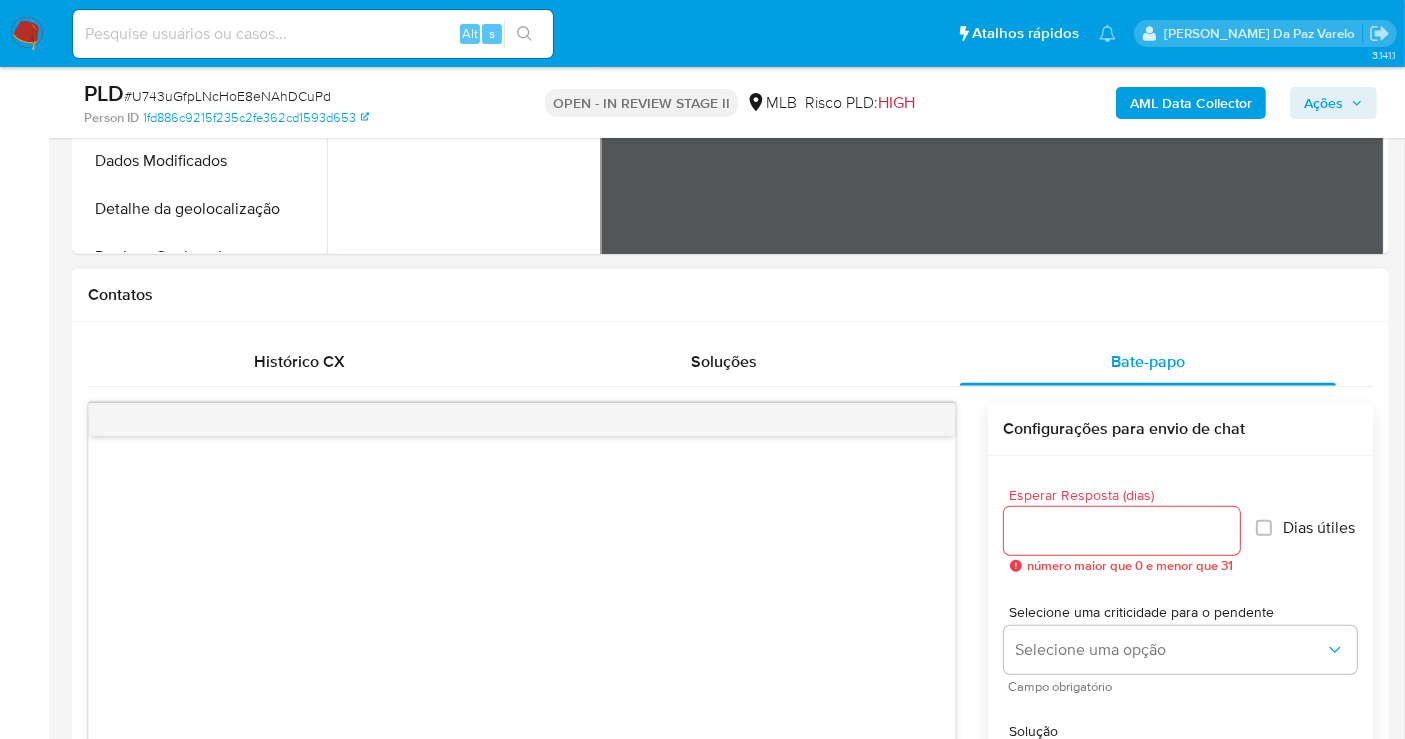 click on "Esperar Resposta (dias)" at bounding box center (1122, 531) 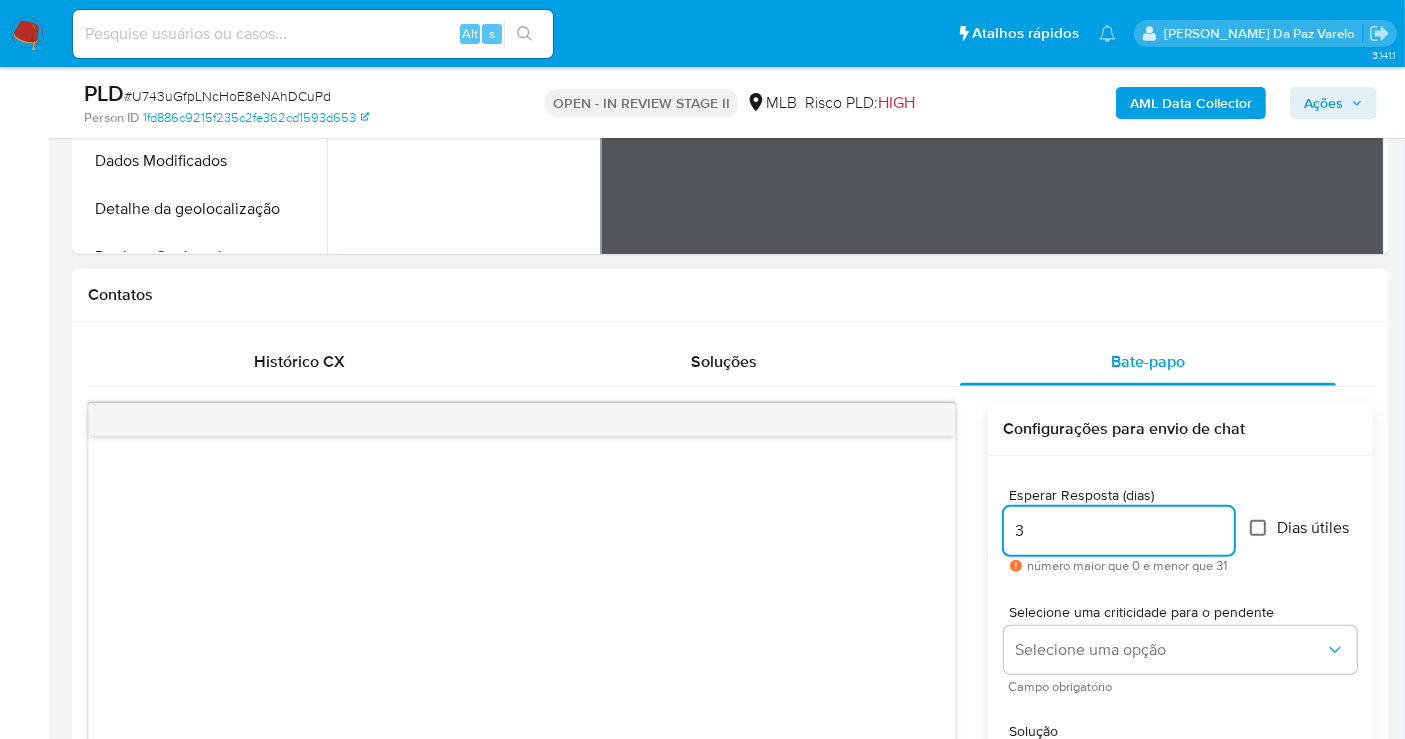type on "3" 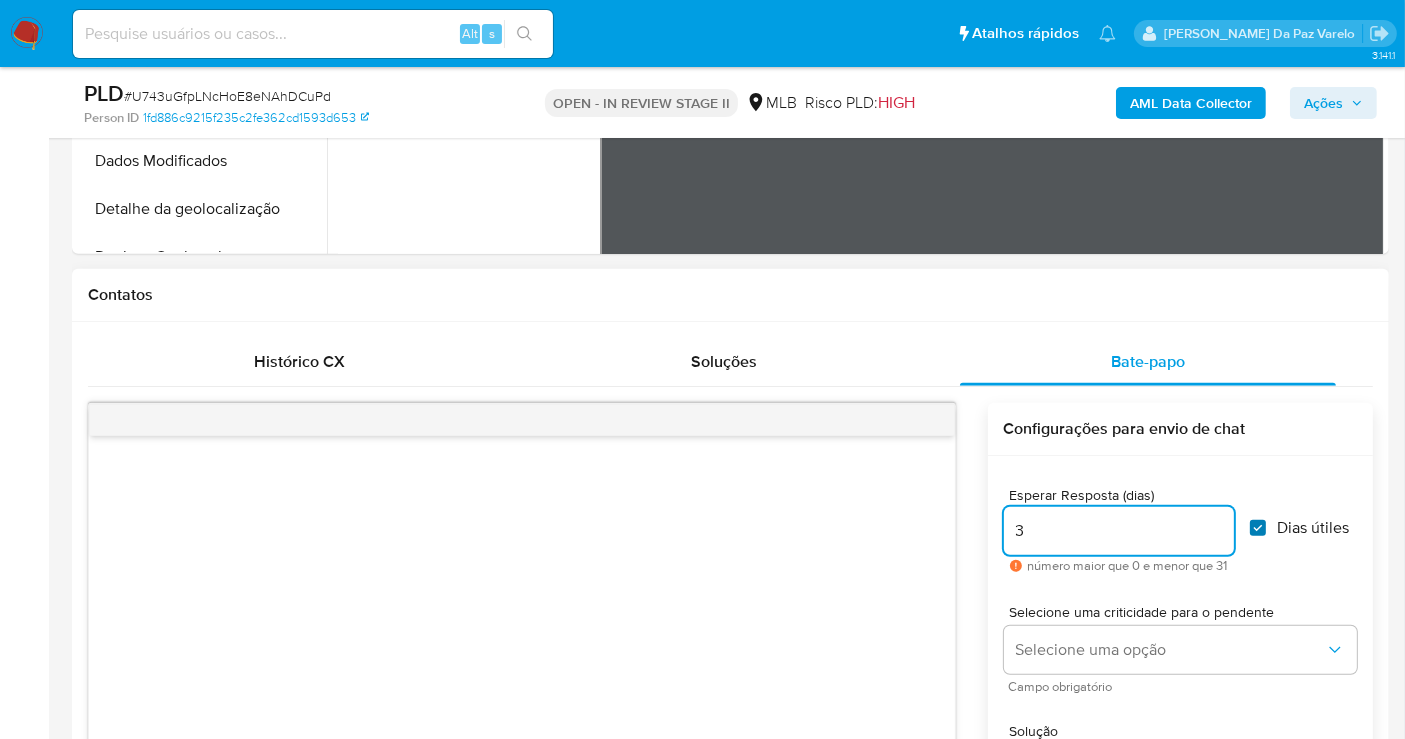 checkbox on "true" 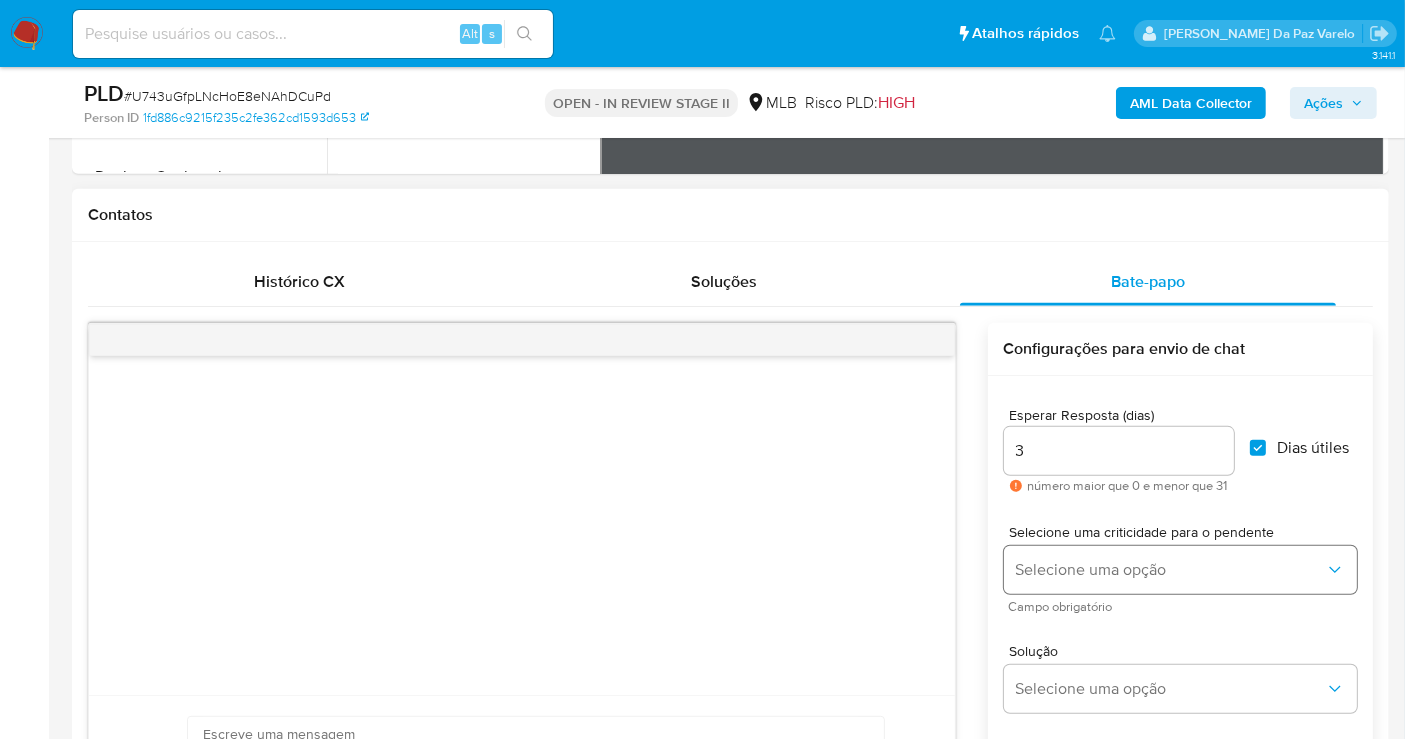 scroll, scrollTop: 888, scrollLeft: 0, axis: vertical 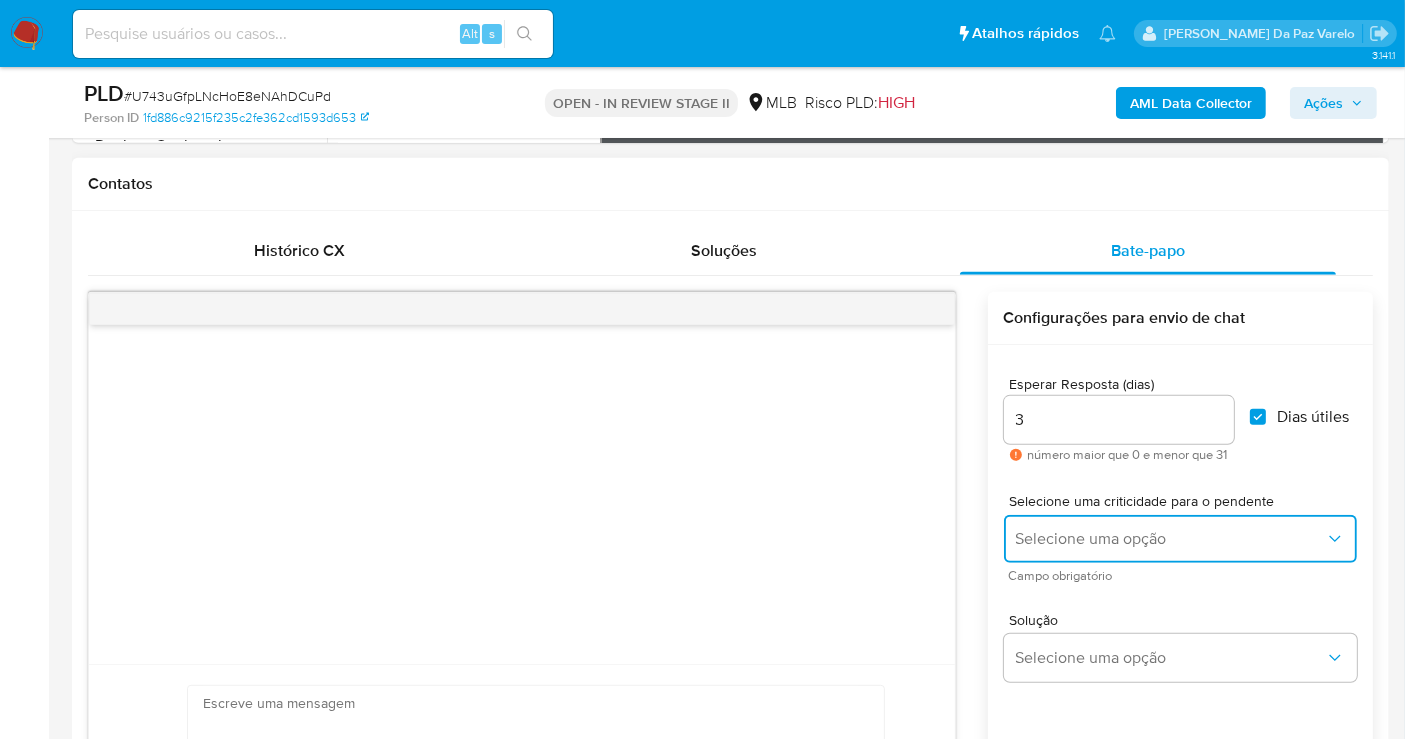 click on "Selecione uma opção" at bounding box center (1180, 539) 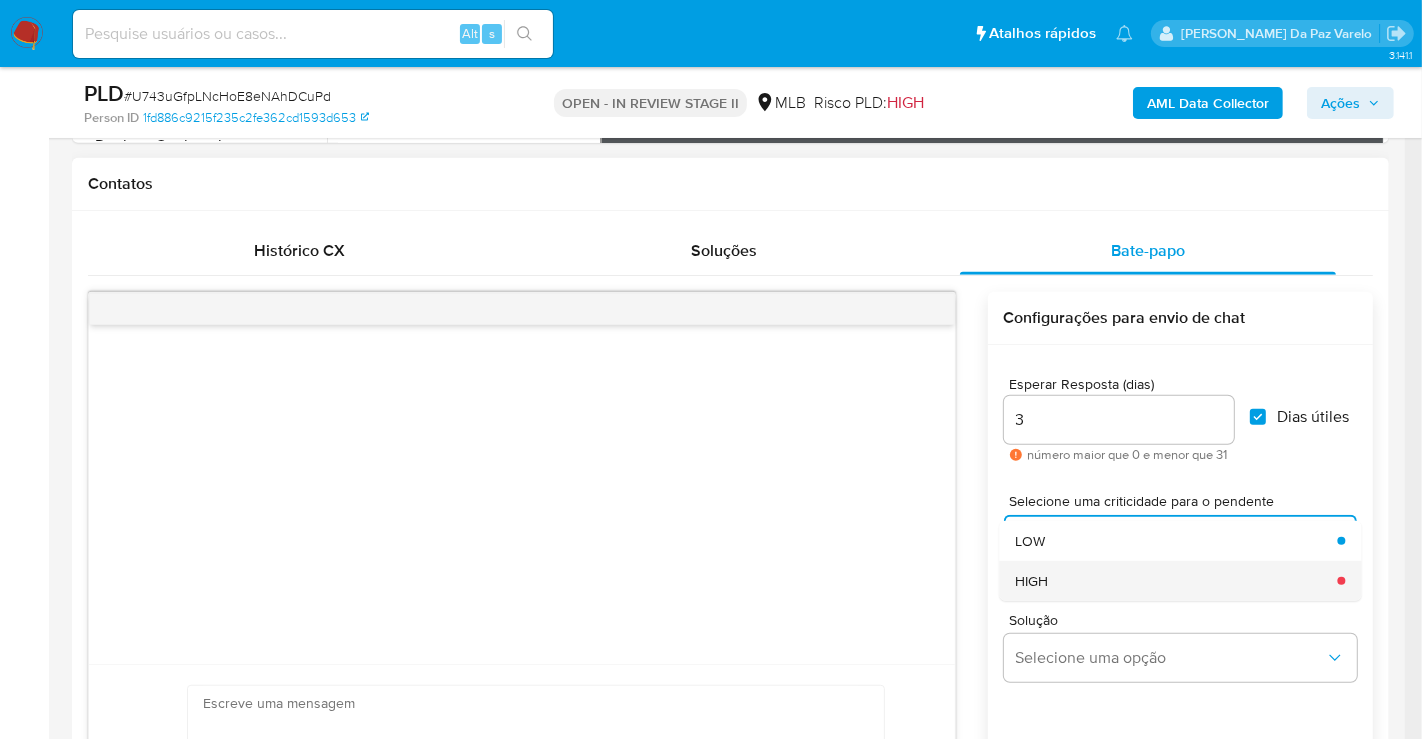 click on "HIGH" at bounding box center [1170, 581] 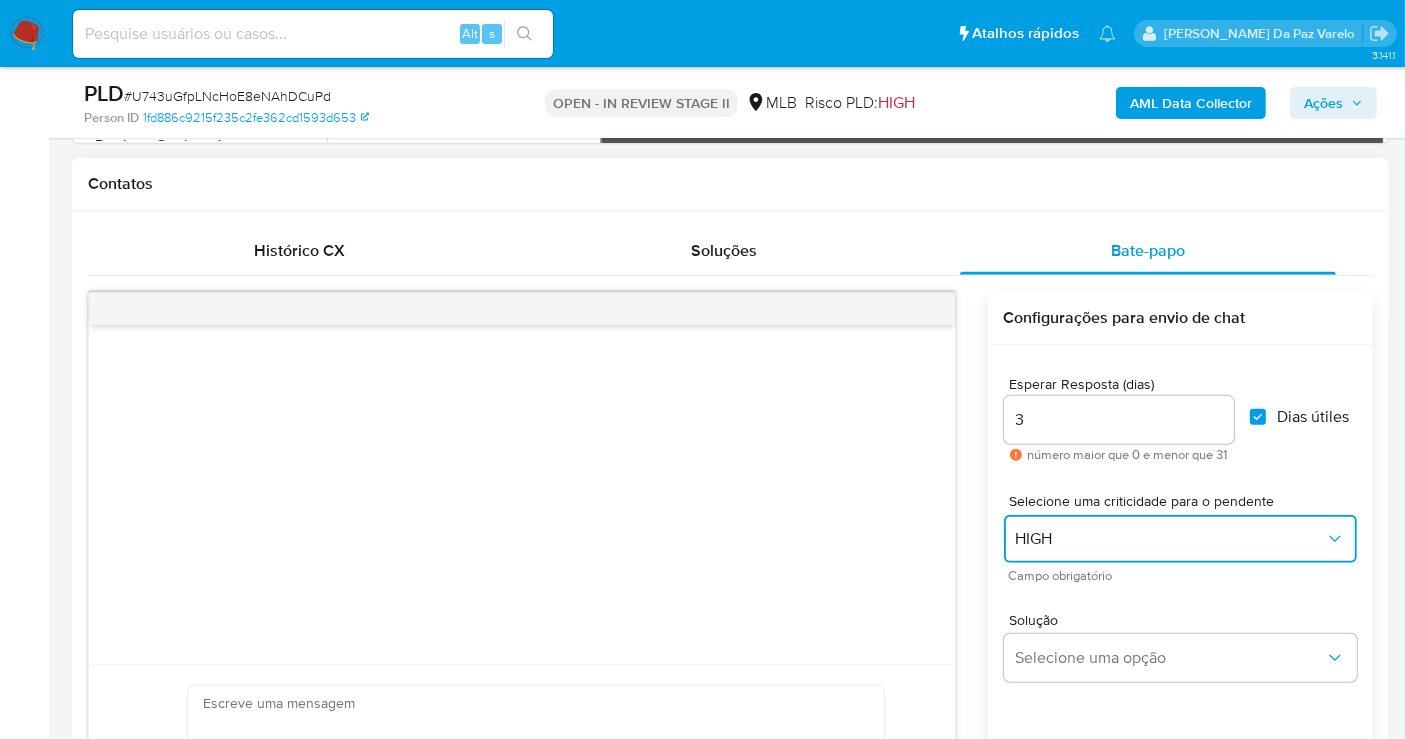 click on "HIGH" at bounding box center (1170, 539) 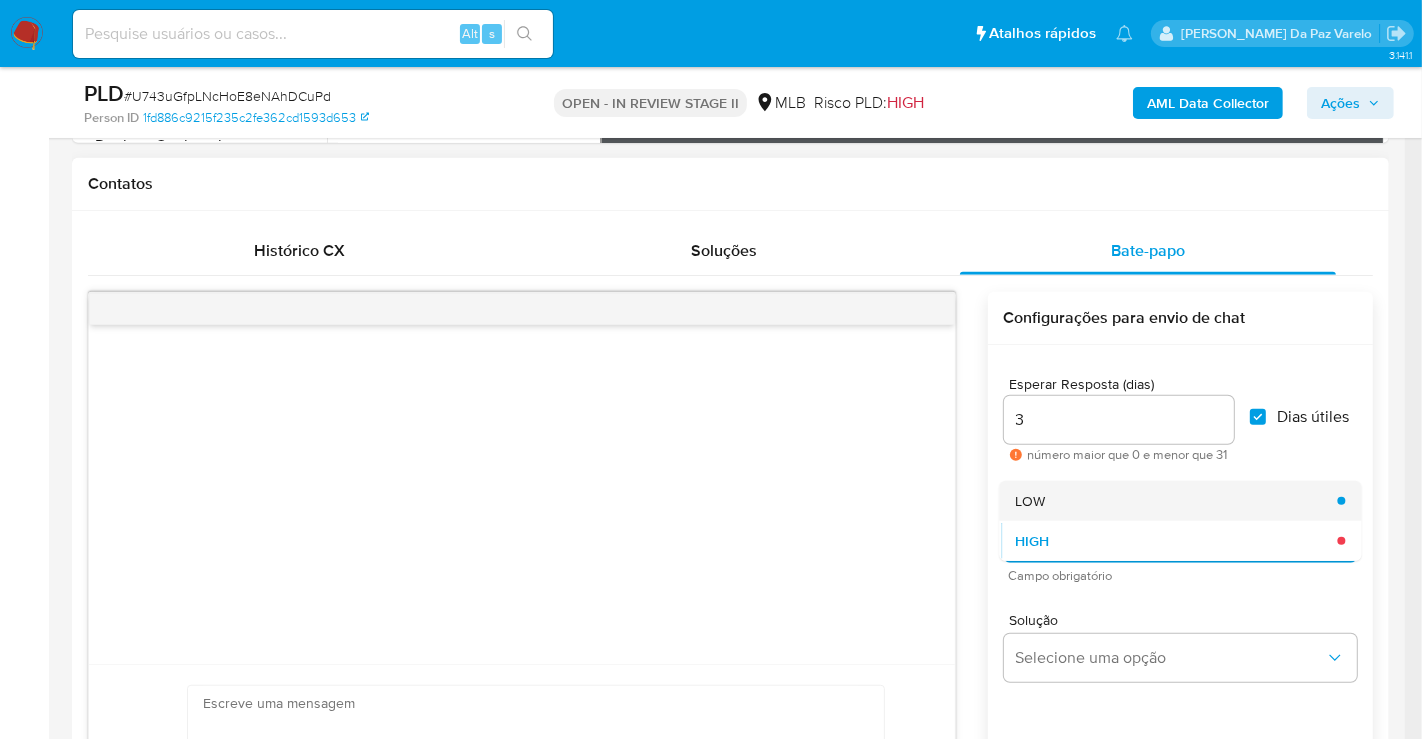 click on "LOW" at bounding box center (1030, 501) 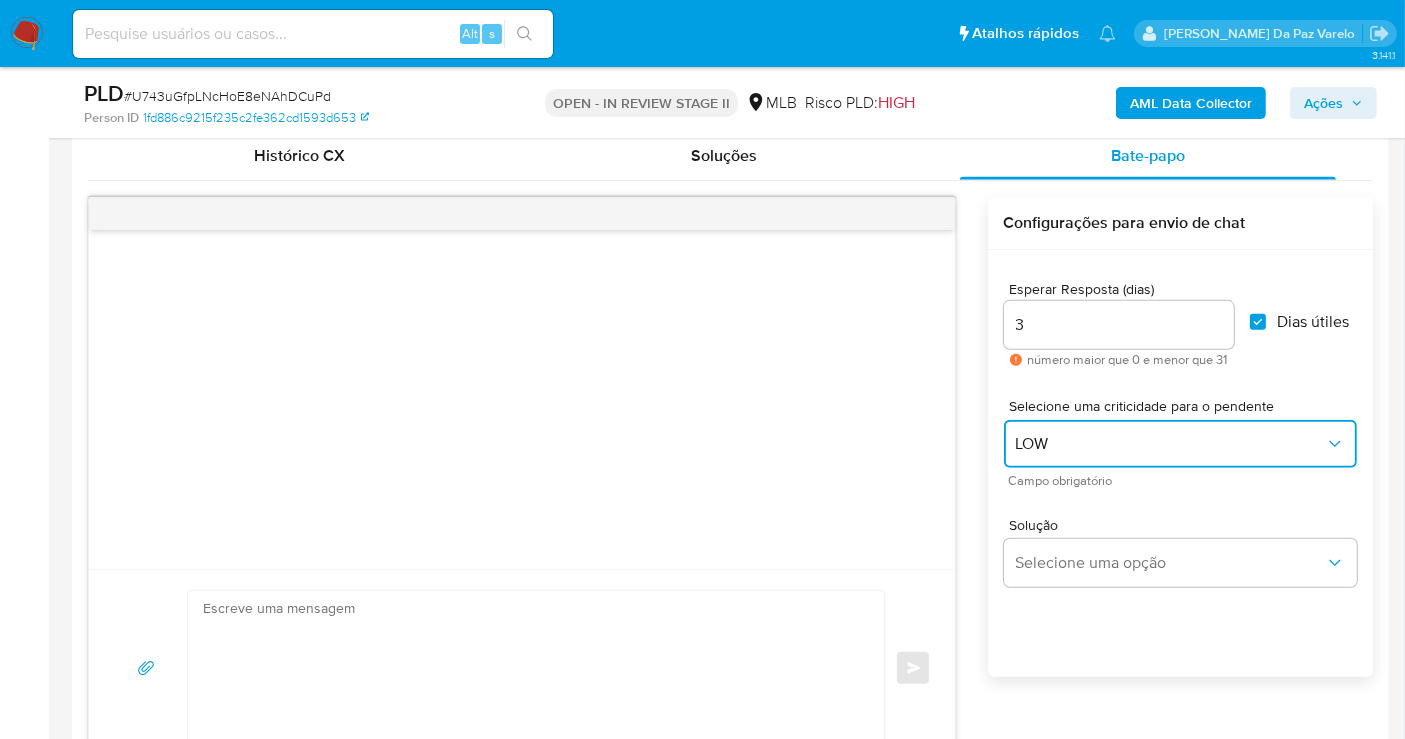 scroll, scrollTop: 1110, scrollLeft: 0, axis: vertical 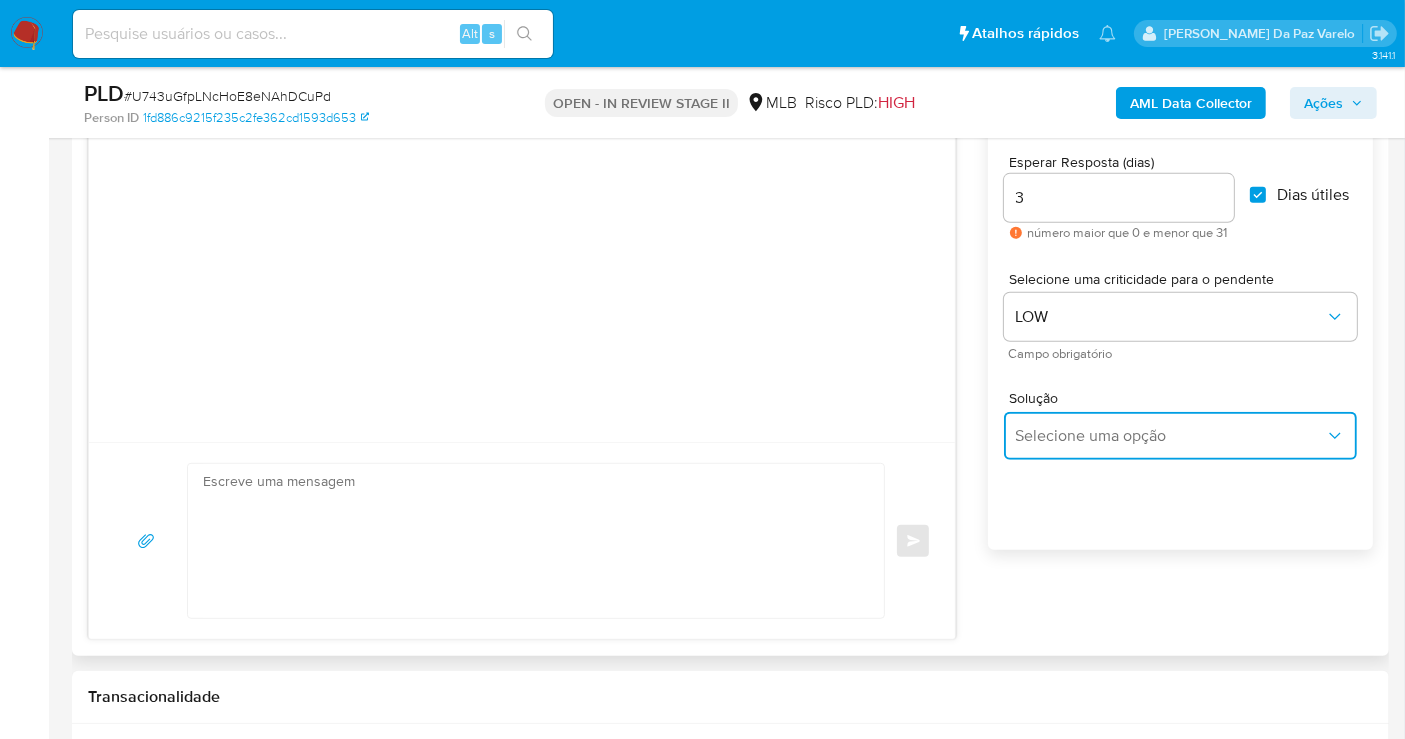 click on "Selecione uma opção" at bounding box center [1170, 436] 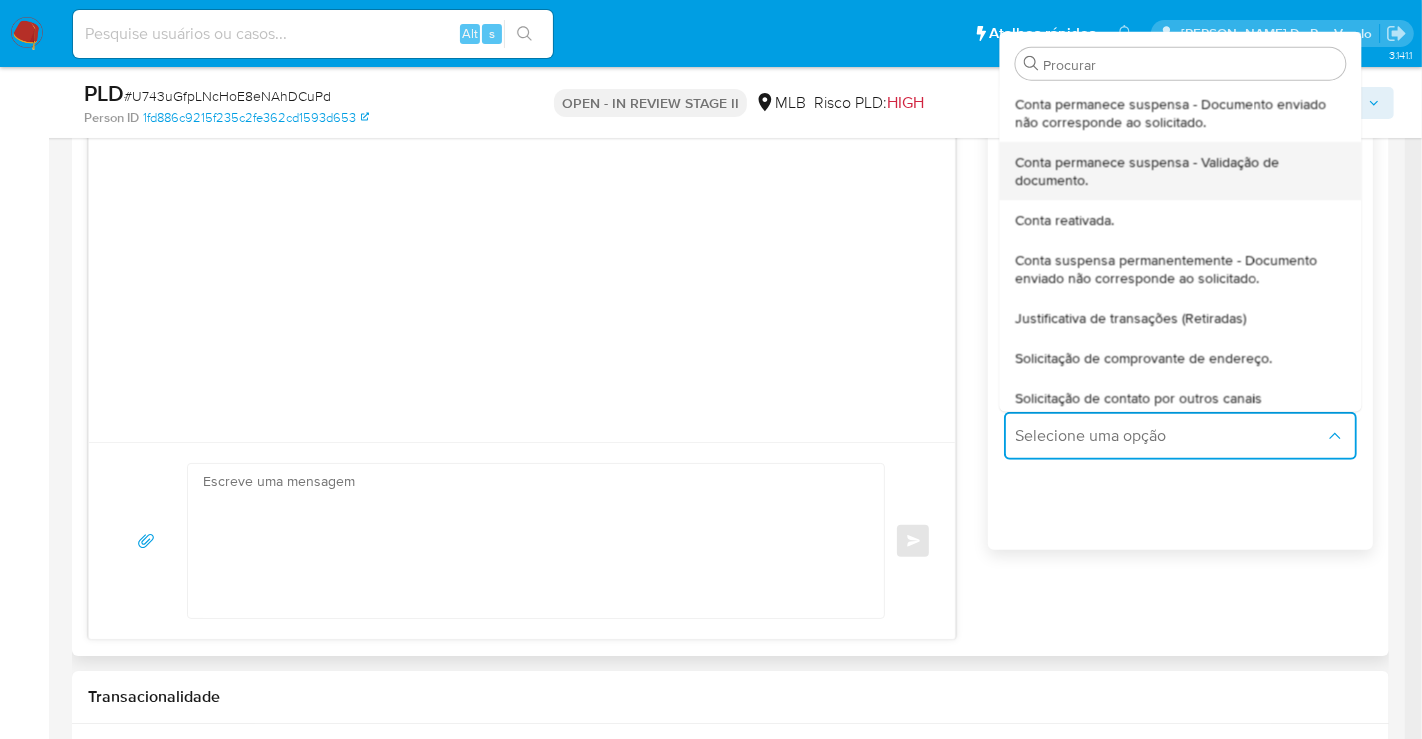 click on "Conta permanece suspensa - Validação de documento." at bounding box center (1174, 170) 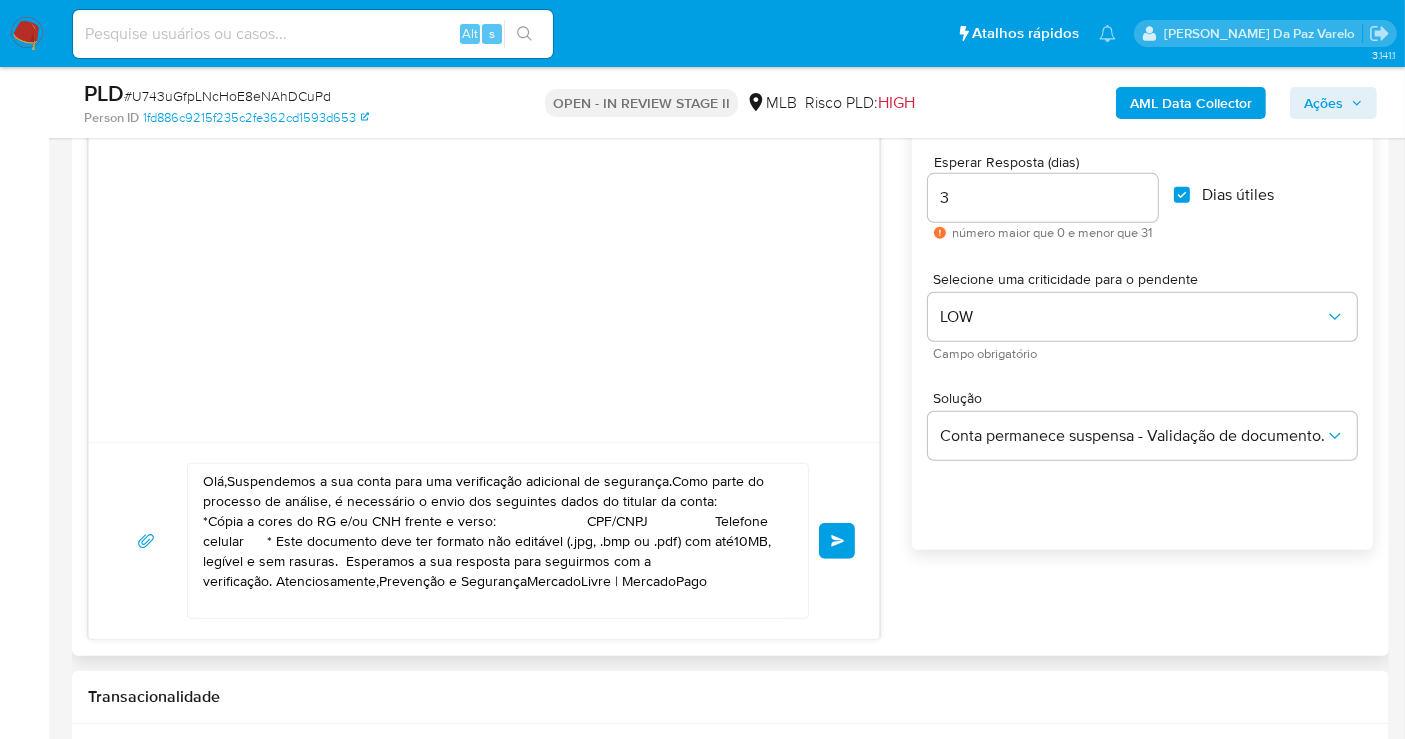 click on "Olá,Suspendemos a sua conta para uma verificação adicional de segurança.Como parte do processo de análise, é necessário o envio dos seguintes dados do titular da conta:		*Cópia a cores do RG e/ou CNH frente e verso:			CPF/CNPJ			Telefone celular	* Este documento deve ter formato não editável (.jpg, .bmp ou .pdf) com até10MB, legível e sem rasuras.  Esperamos a sua resposta para seguirmos com a verificação. Atenciosamente,Prevenção e SegurançaMercadoLivre | MercadoPago" at bounding box center [493, 541] 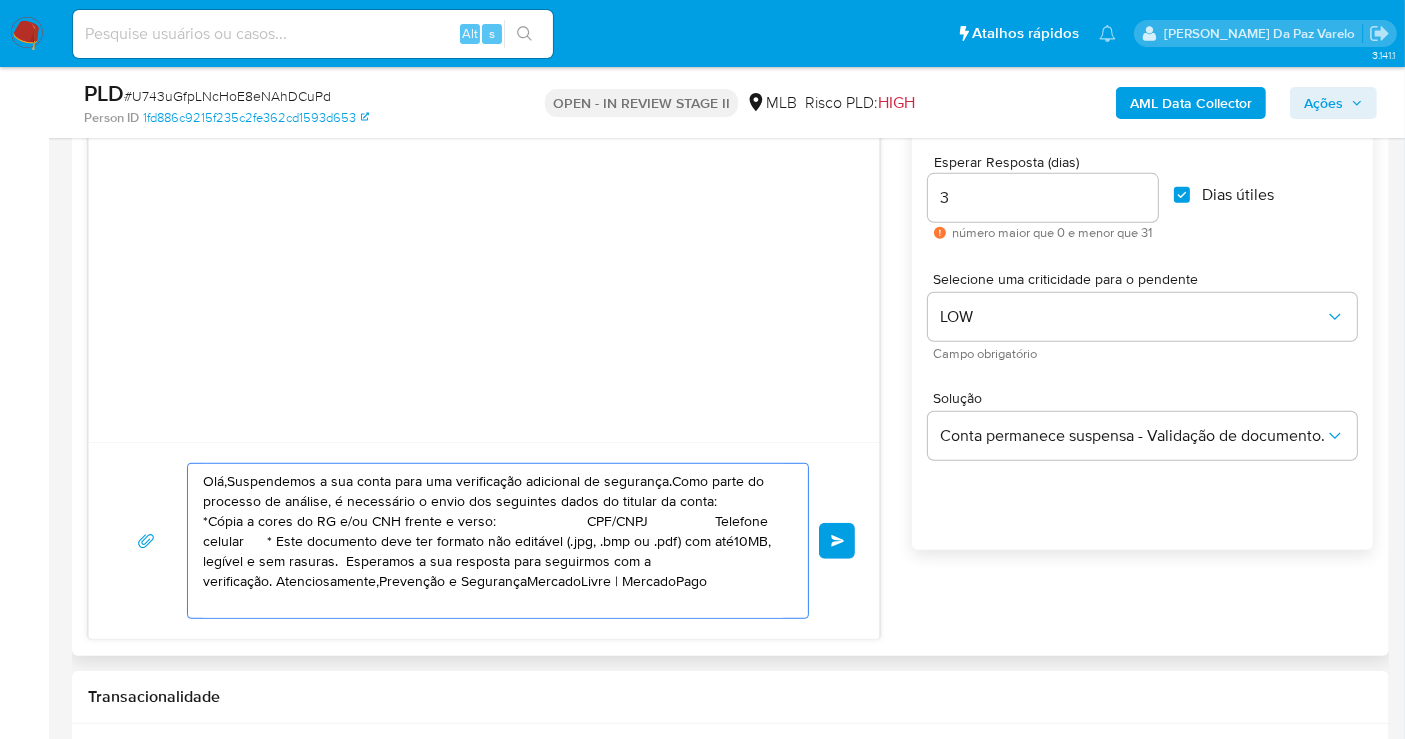 paste on "!
Estamos realizando uma verificação adicional de segurança em contas de usuários que movimentam valores em nossa plataforma.
Como parte desse processo cadastral, é necessário o envio de um comprovante de renda atualizado.
Para mais informações, os documentos que consideramos válidos estão listados no link abaixo:
https://www.mercadopago.com.br/ajuda/24752
Ressaltamos que o Mercado Pago é uma empresa regulada pelo Banco Central do Brasil, o qual exige que as instituições supervisionadas tenham procedimentos cadastrais, dentre eles, a comprovação da capacidade financeira. Neste caso, para PESSOA FÍSICA, precisamos do envio do comprovante de renda e, para PESSOA JURÍDICA, precisamos do envio do comprovante de faturamento dos últimos 12 meses.
Os documentos devem ter formato não editável (.jpg, .bmp ou .pdf) com até 10MB, legíveis e sem rasuras.
Esperamos a sua resposta para seguirmos com a verificação.
Atenciosamente,
Prevenção e Segurança
MercadoLivre | MercadoPago" 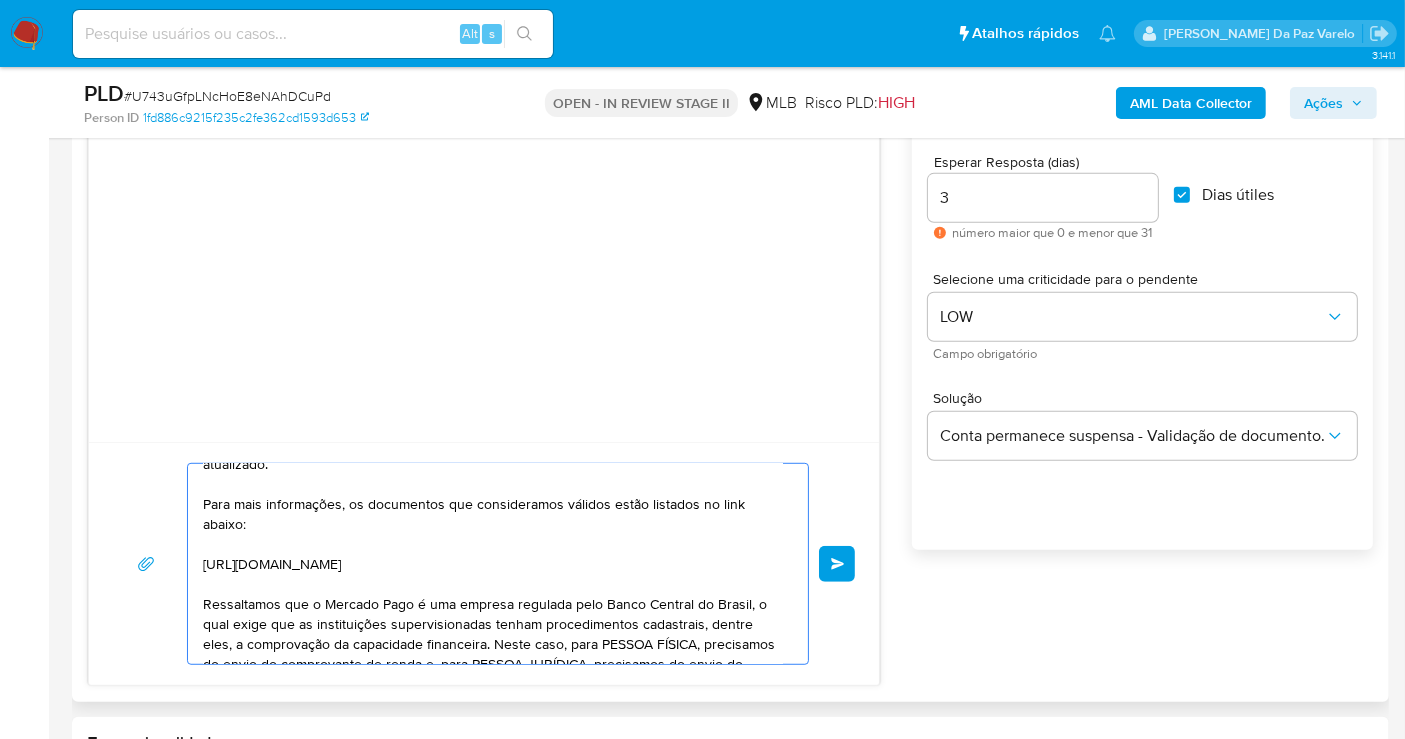 scroll, scrollTop: 0, scrollLeft: 0, axis: both 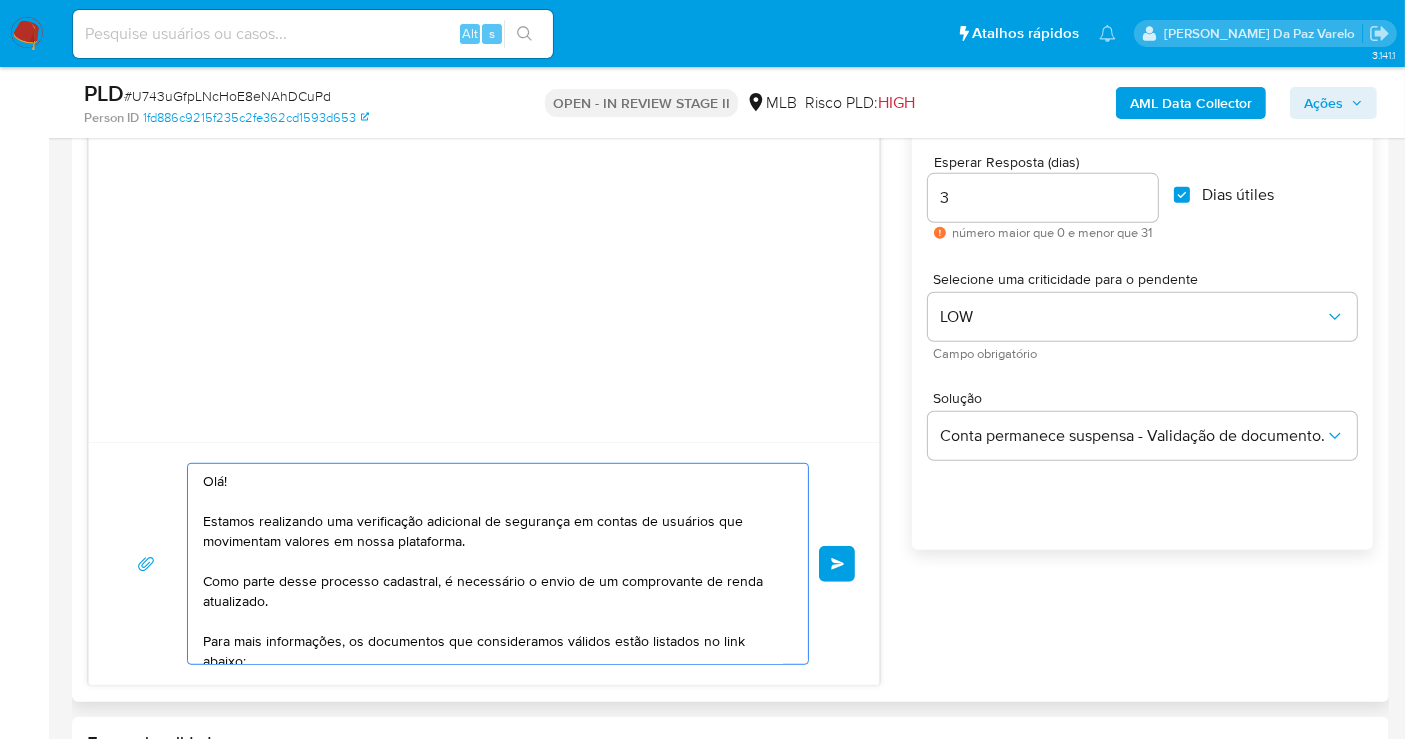click on "Olá!
Estamos realizando uma verificação adicional de segurança em contas de usuários que movimentam valores em nossa plataforma.
Como parte desse processo cadastral, é necessário o envio de um comprovante de renda atualizado.
Para mais informações, os documentos que consideramos válidos estão listados no link abaixo:
https://www.mercadopago.com.br/ajuda/24752
Ressaltamos que o Mercado Pago é uma empresa regulada pelo Banco Central do Brasil, o qual exige que as instituições supervisionadas tenham procedimentos cadastrais, dentre eles, a comprovação da capacidade financeira. Neste caso, para PESSOA FÍSICA, precisamos do envio do comprovante de renda e, para PESSOA JURÍDICA, precisamos do envio do comprovante de faturamento dos últimos 12 meses.
Os documentos devem ter formato não editável (.jpg, .bmp ou .pdf) com até 10MB, legíveis e sem rasuras.
Esperamos a sua resposta para seguirmos com a verificação.
Atenciosamente,
Prevenção e Segurança
MercadoLivre | MercadoPago" at bounding box center [493, 564] 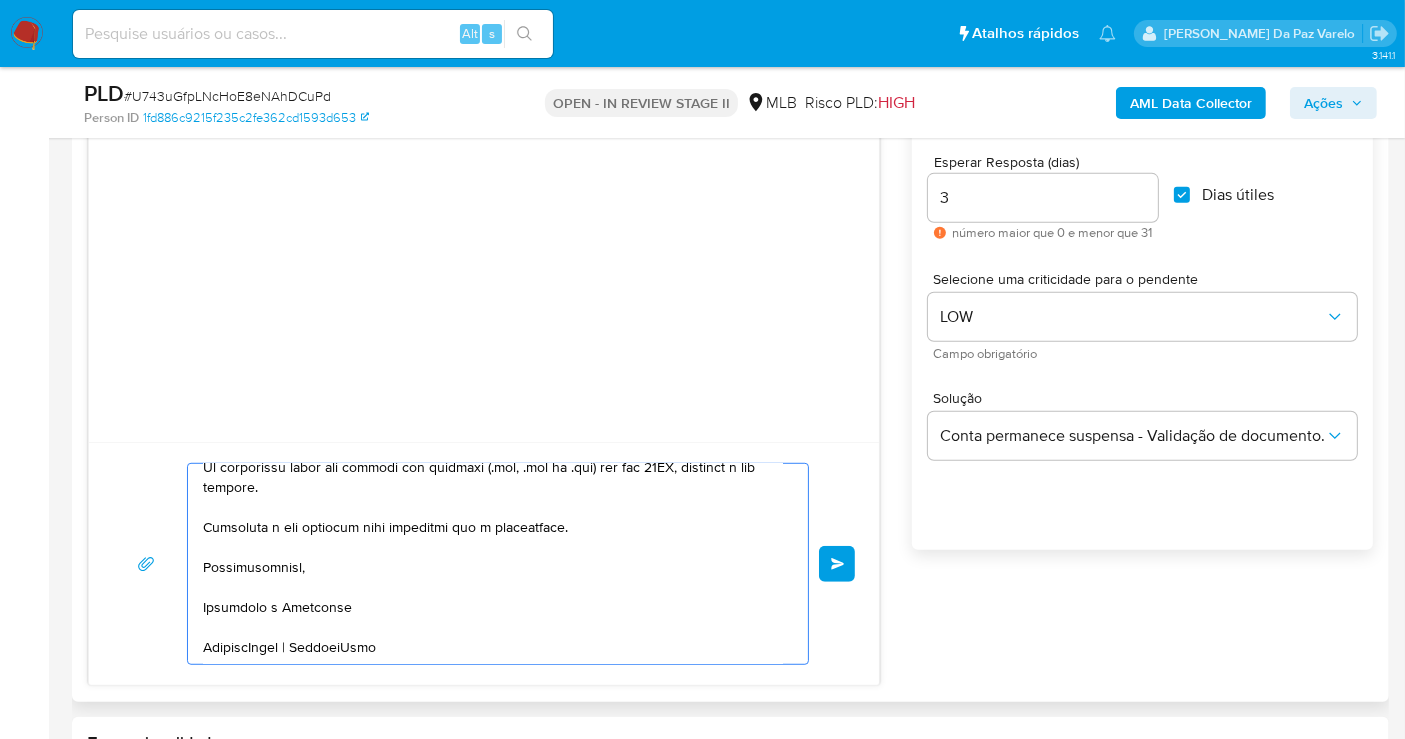 scroll, scrollTop: 414, scrollLeft: 0, axis: vertical 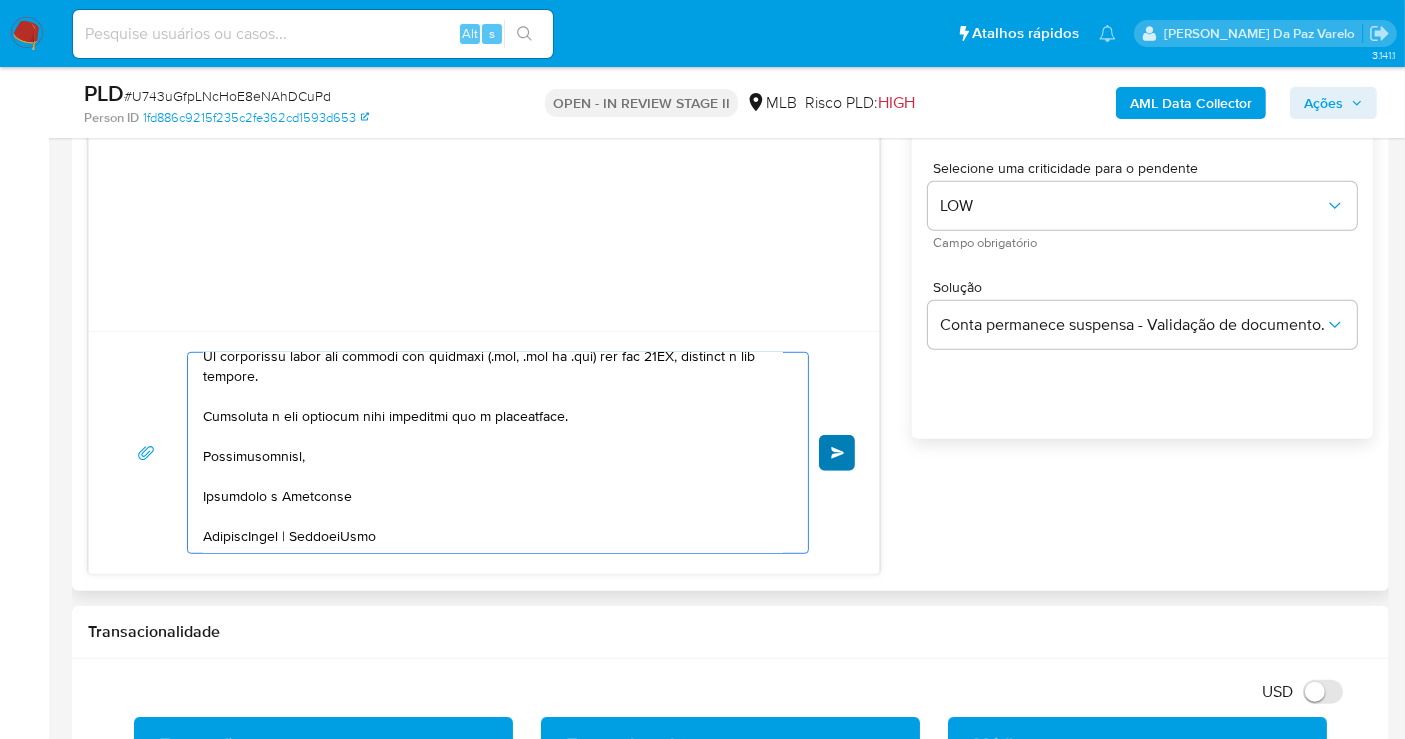 type on "Olá! Vanessa.
Estamos realizando uma verificação adicional de segurança em contas de usuários que movimentam valores em nossa plataforma.
Como parte desse processo cadastral, é necessário o envio de um comprovante de renda atualizado.
Para mais informações, os documentos que consideramos válidos estão listados no link abaixo:
https://www.mercadopago.com.br/ajuda/24752
Ressaltamos que o Mercado Pago é uma empresa regulada pelo Banco Central do Brasil, o qual exige que as instituições supervisionadas tenham procedimentos cadastrais, dentre eles, a comprovação da capacidade financeira. Neste caso, para PESSOA FÍSICA, precisamos do envio do comprovante de renda e, para PESSOA JURÍDICA, precisamos do envio do comprovante de faturamento dos últimos 12 meses.
Os documentos devem ter formato não editável (.jpg, .bmp ou .pdf) com até 10MB, legíveis e sem rasuras.
Esperamos a sua resposta para seguirmos com a verificação.
Atenciosamente,
Prevenção e Segurança
MercadoLivre | MercadoPago
..." 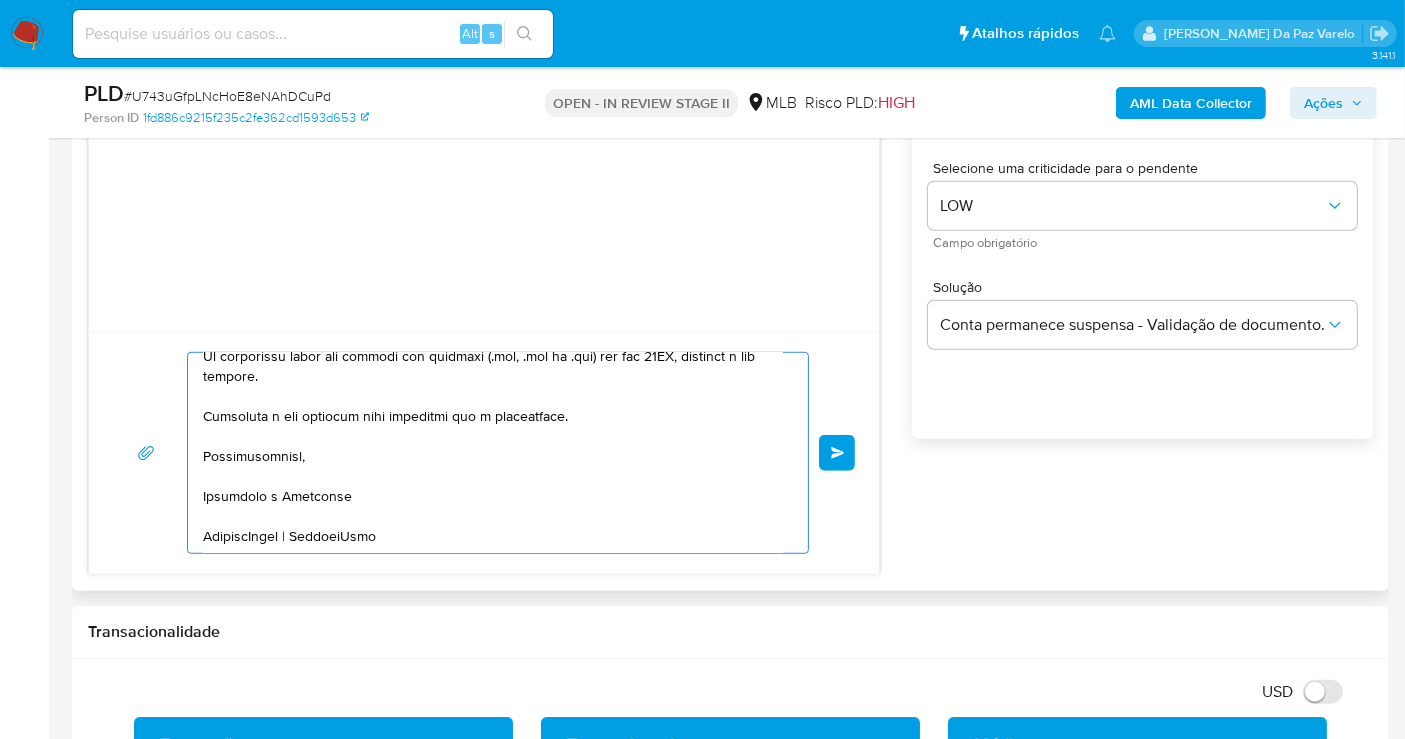 click on "common.send" at bounding box center (838, 453) 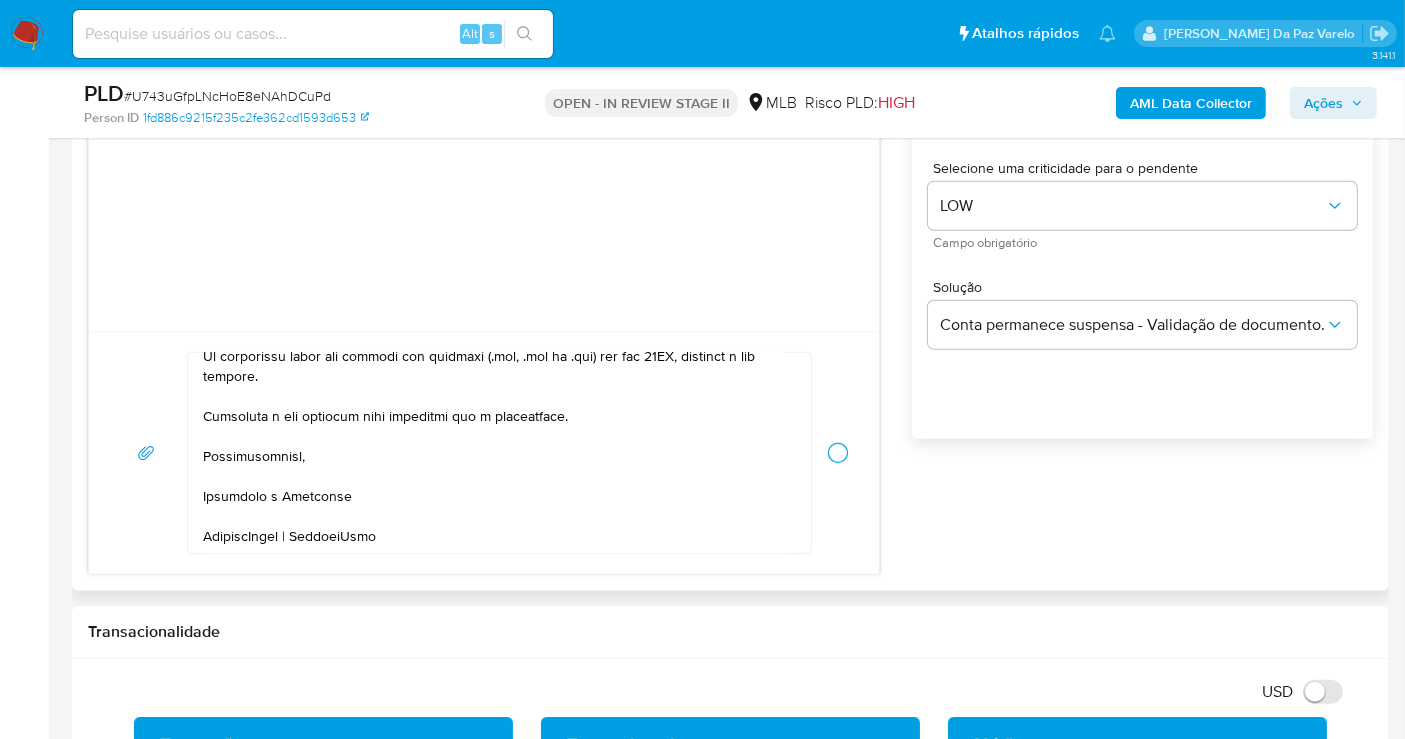 type 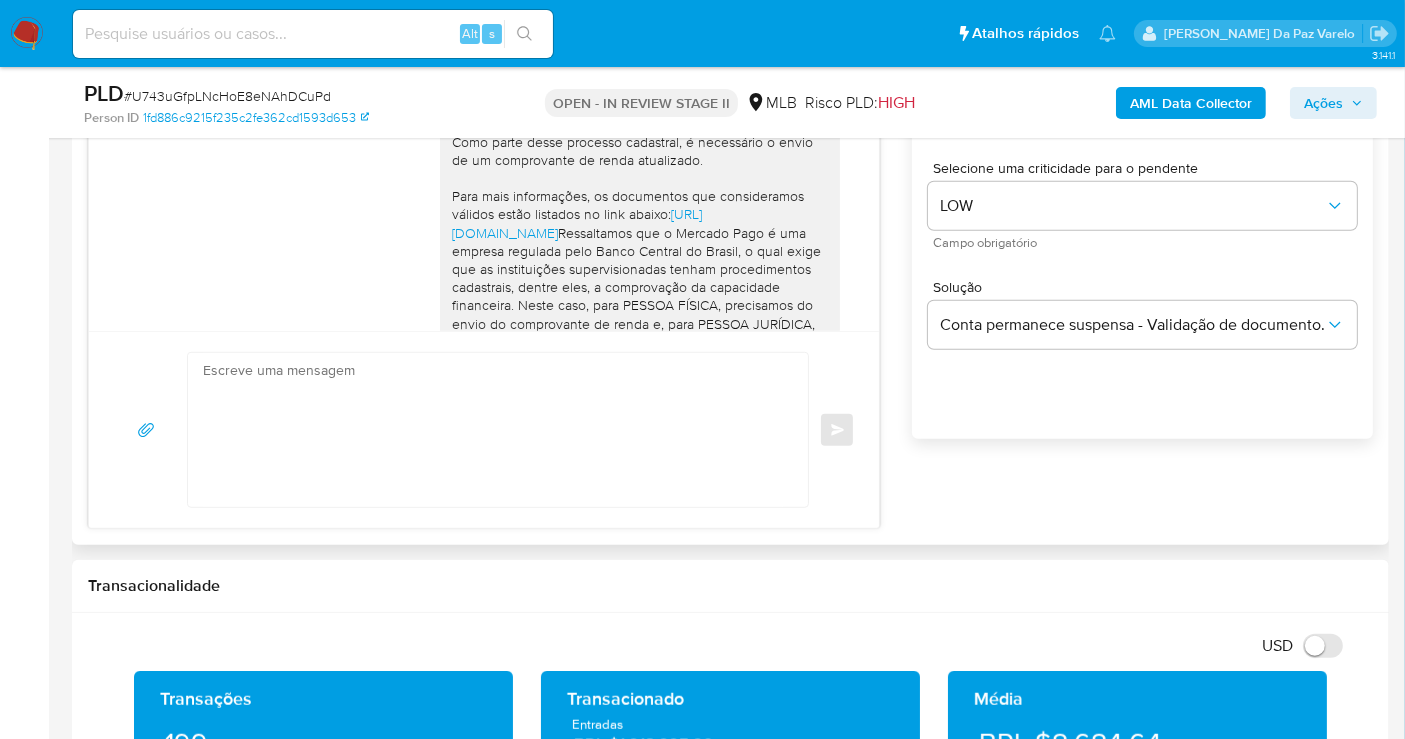 scroll, scrollTop: 0, scrollLeft: 0, axis: both 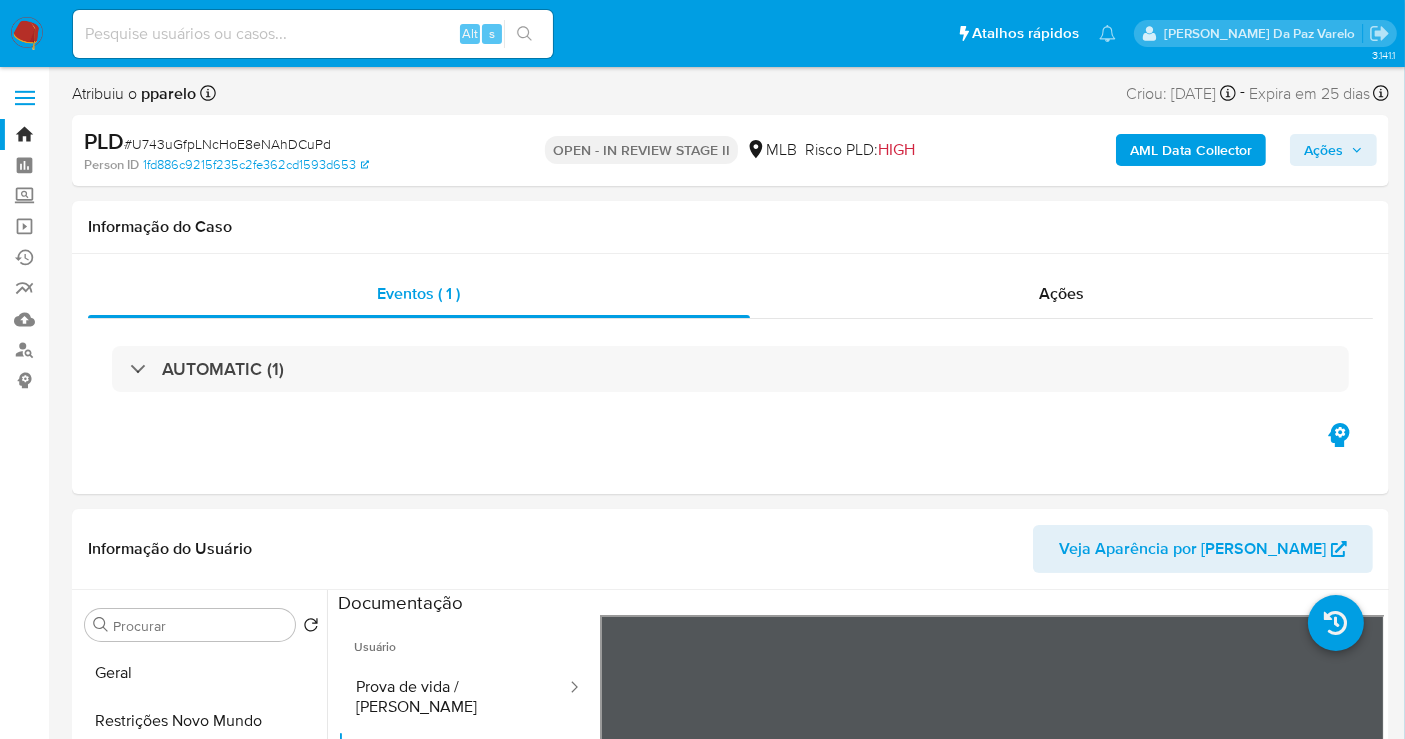 click on "# U743uGfpLNcHoE8eNAhDCuPd" at bounding box center [227, 144] 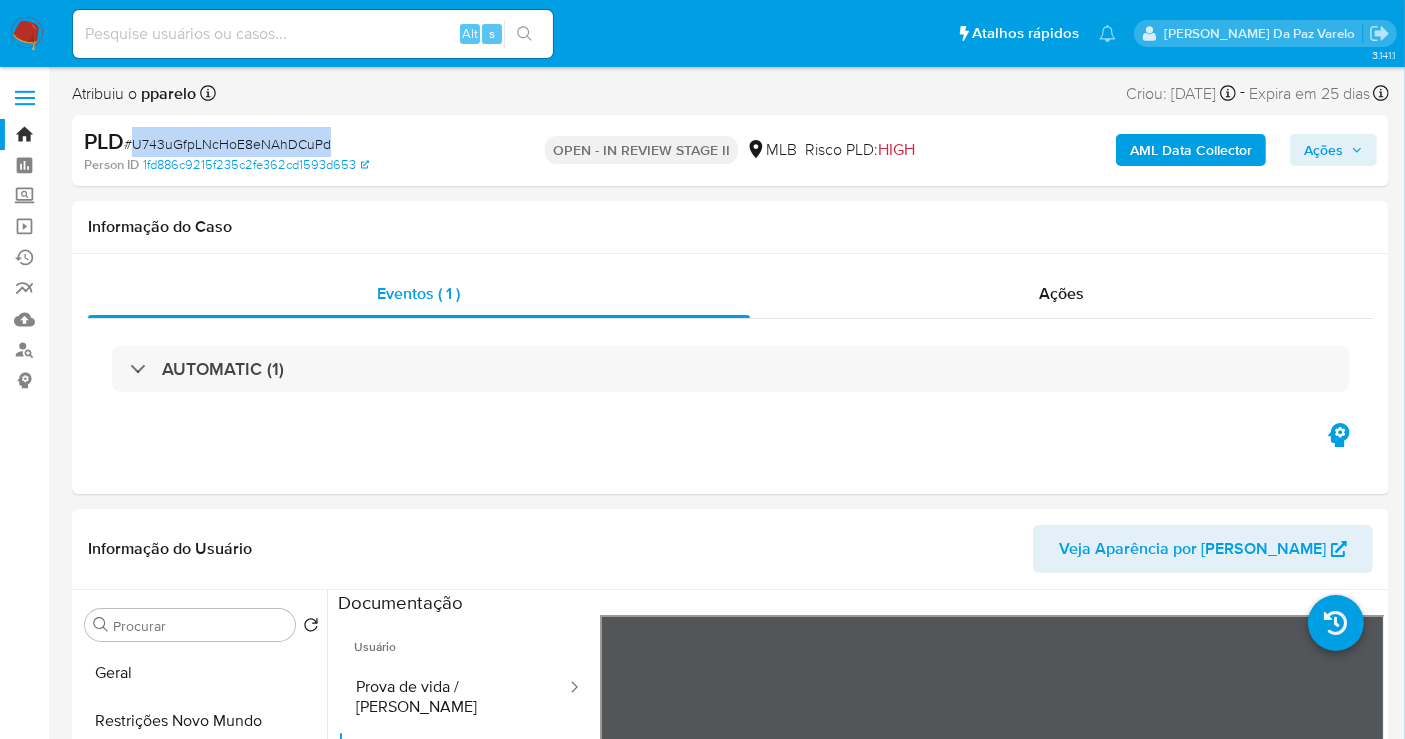 click on "# U743uGfpLNcHoE8eNAhDCuPd" at bounding box center [227, 144] 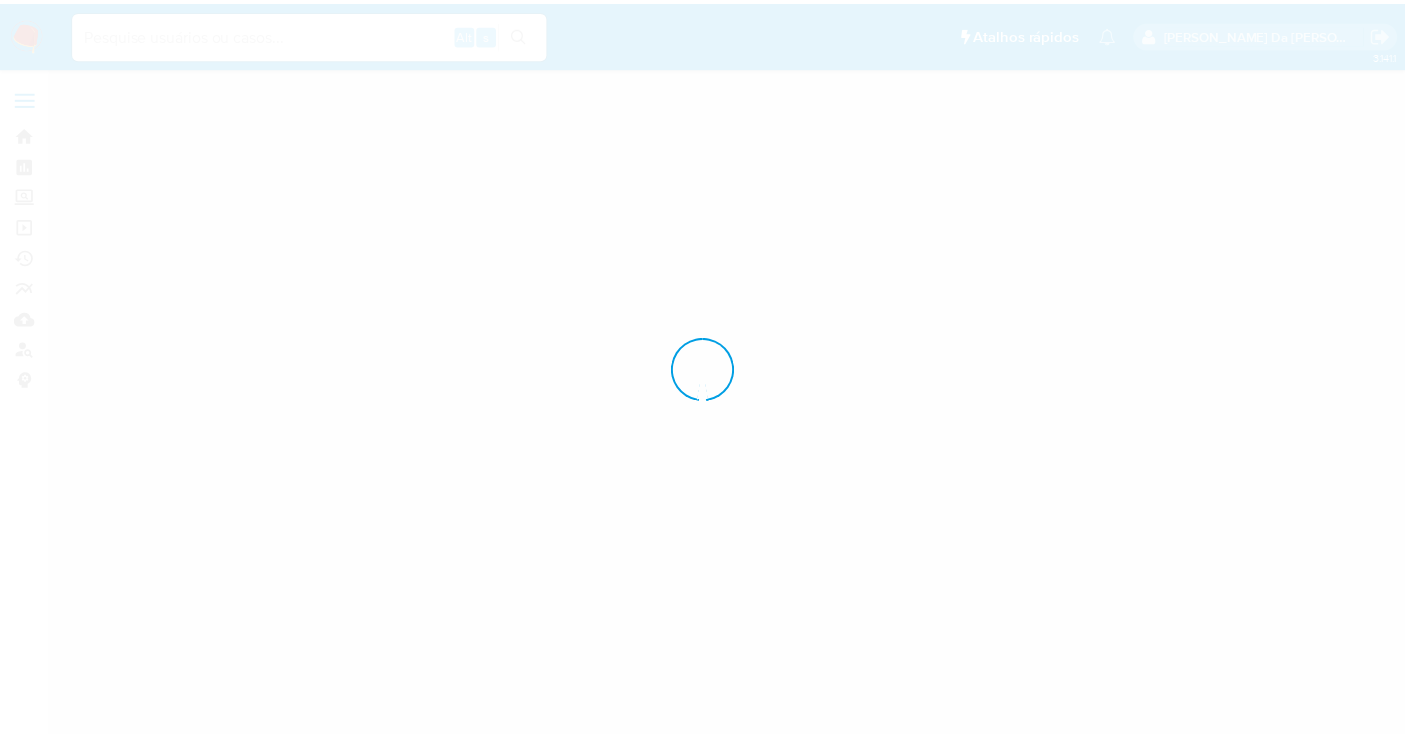 scroll, scrollTop: 0, scrollLeft: 0, axis: both 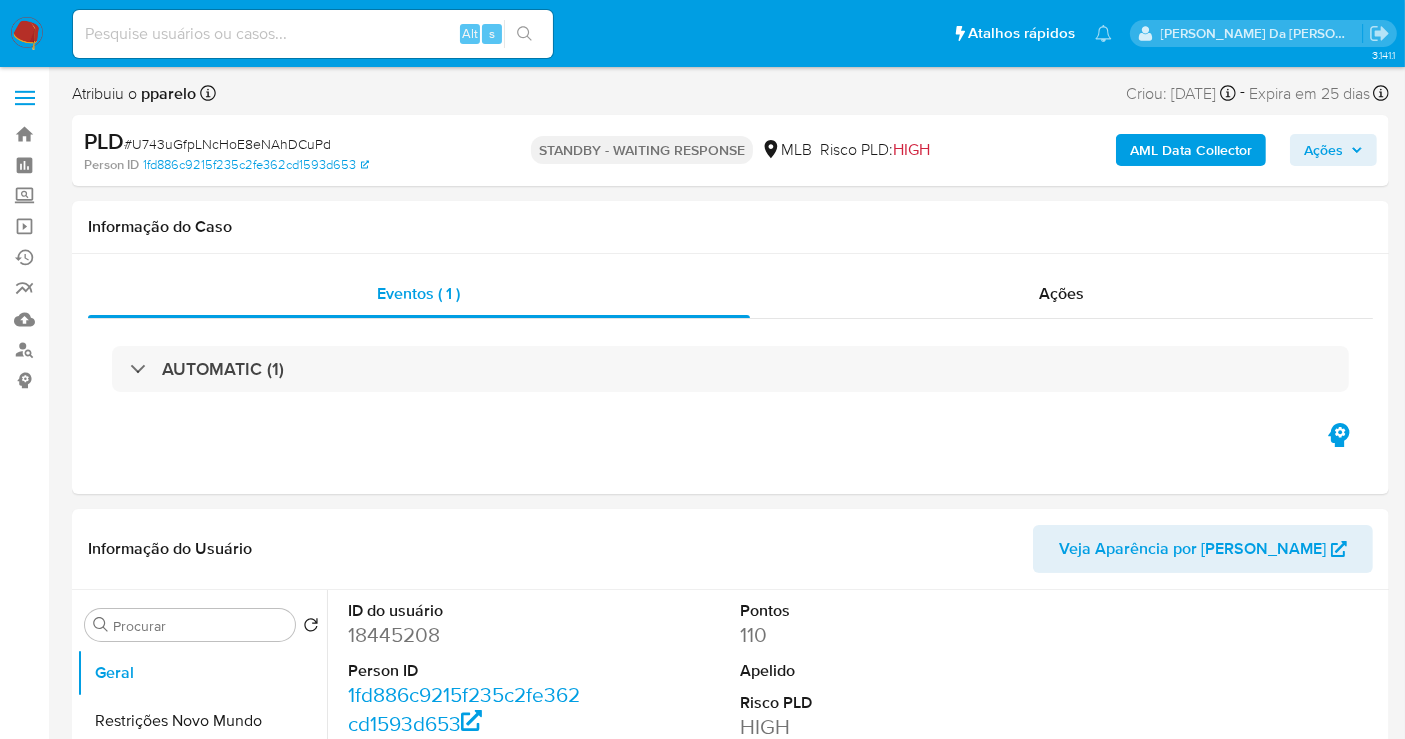 select on "10" 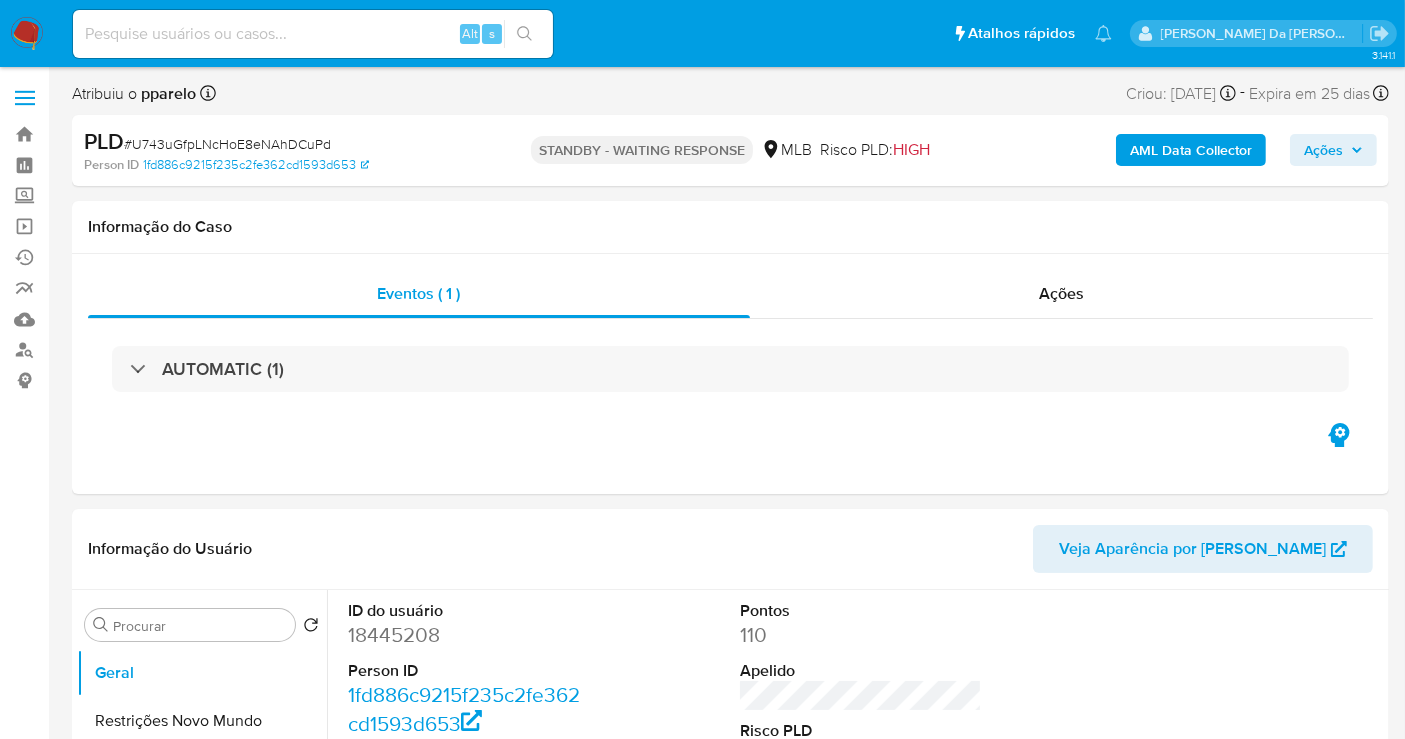 click at bounding box center (313, 34) 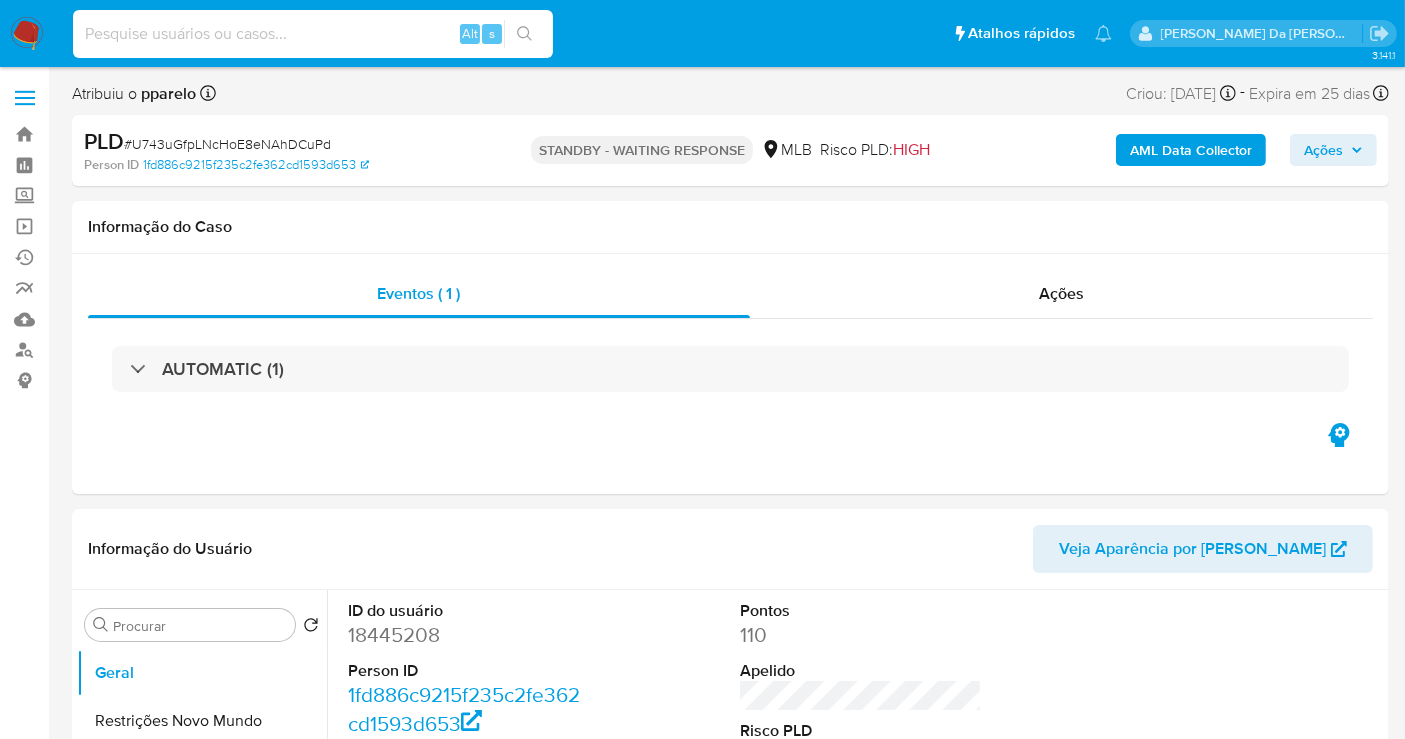 paste on "lZ09AaIoDALGVyBWK25fzUUA" 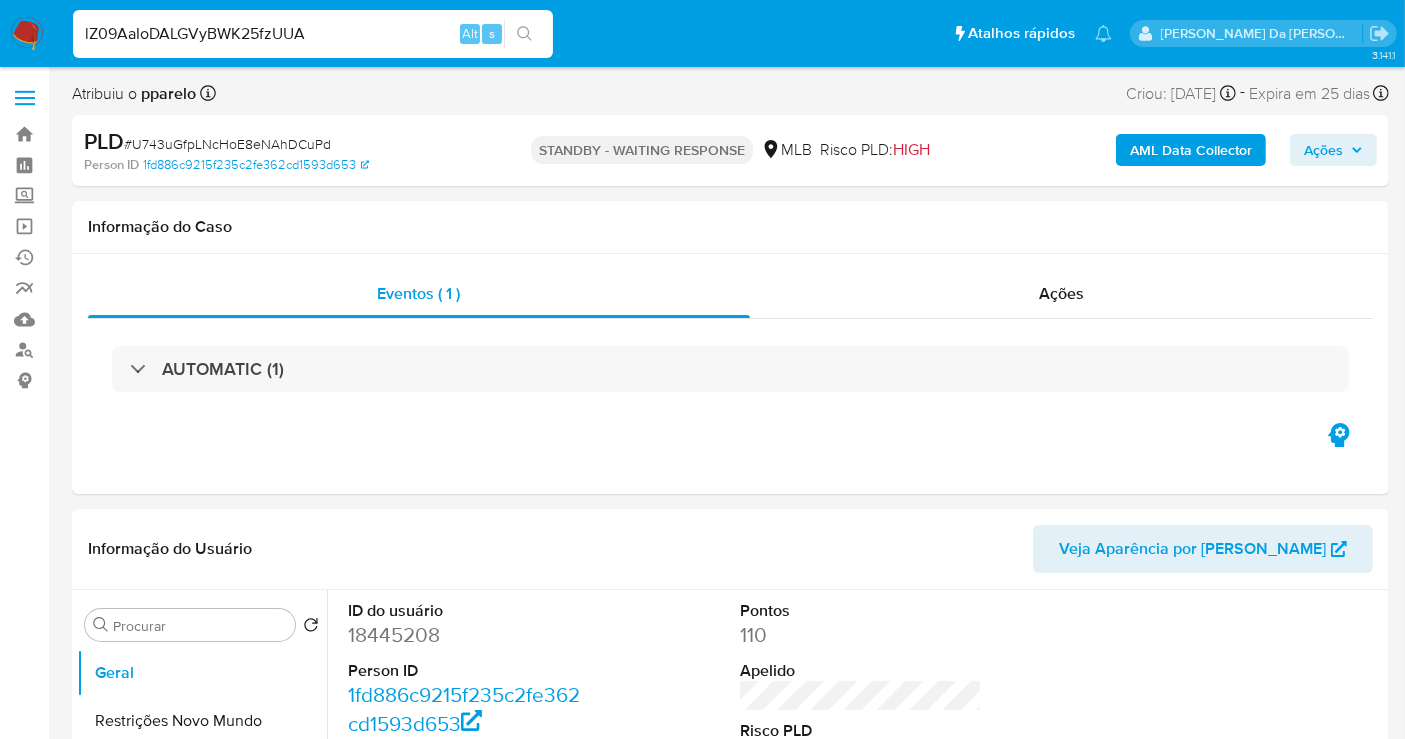 type on "lZ09AaIoDALGVyBWK25fzUUA" 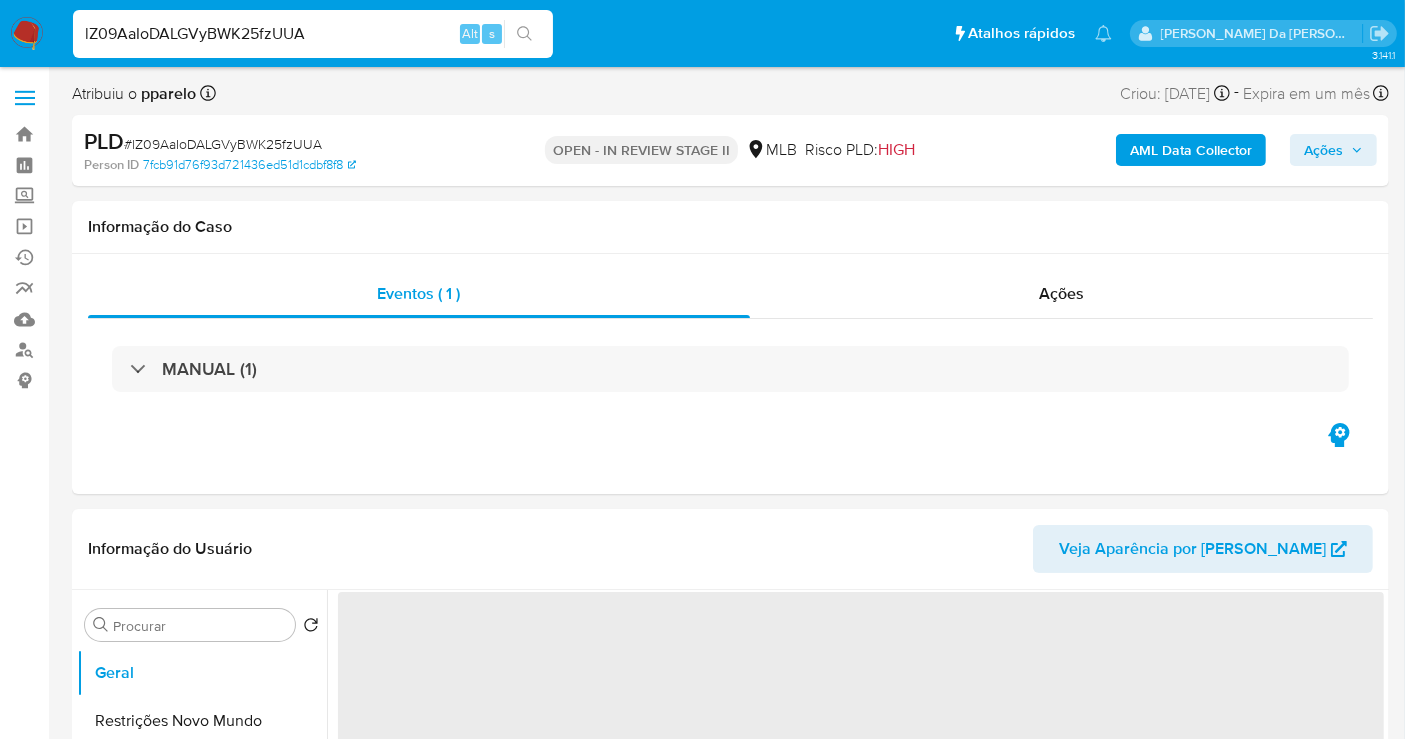 select on "10" 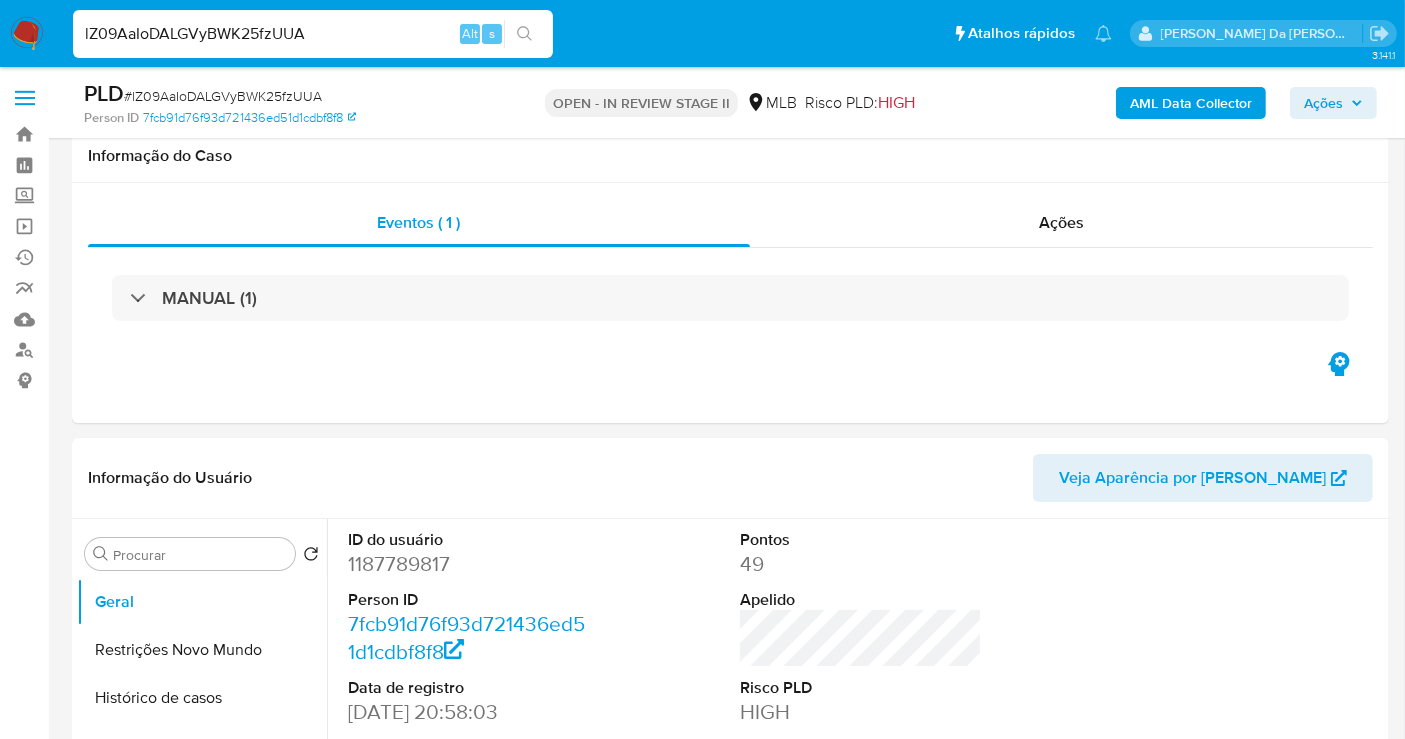 scroll, scrollTop: 533, scrollLeft: 0, axis: vertical 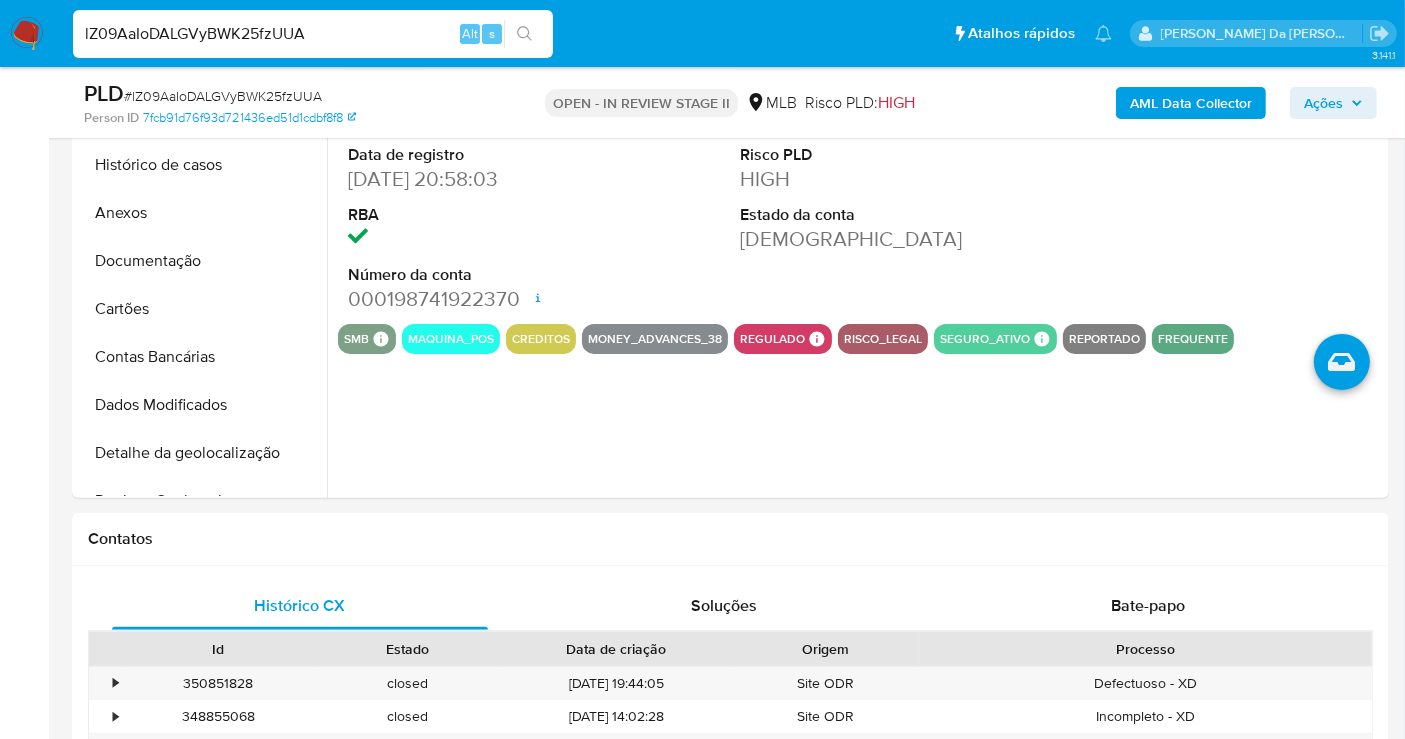 click on "lZ09AaIoDALGVyBWK25fzUUA" at bounding box center [313, 34] 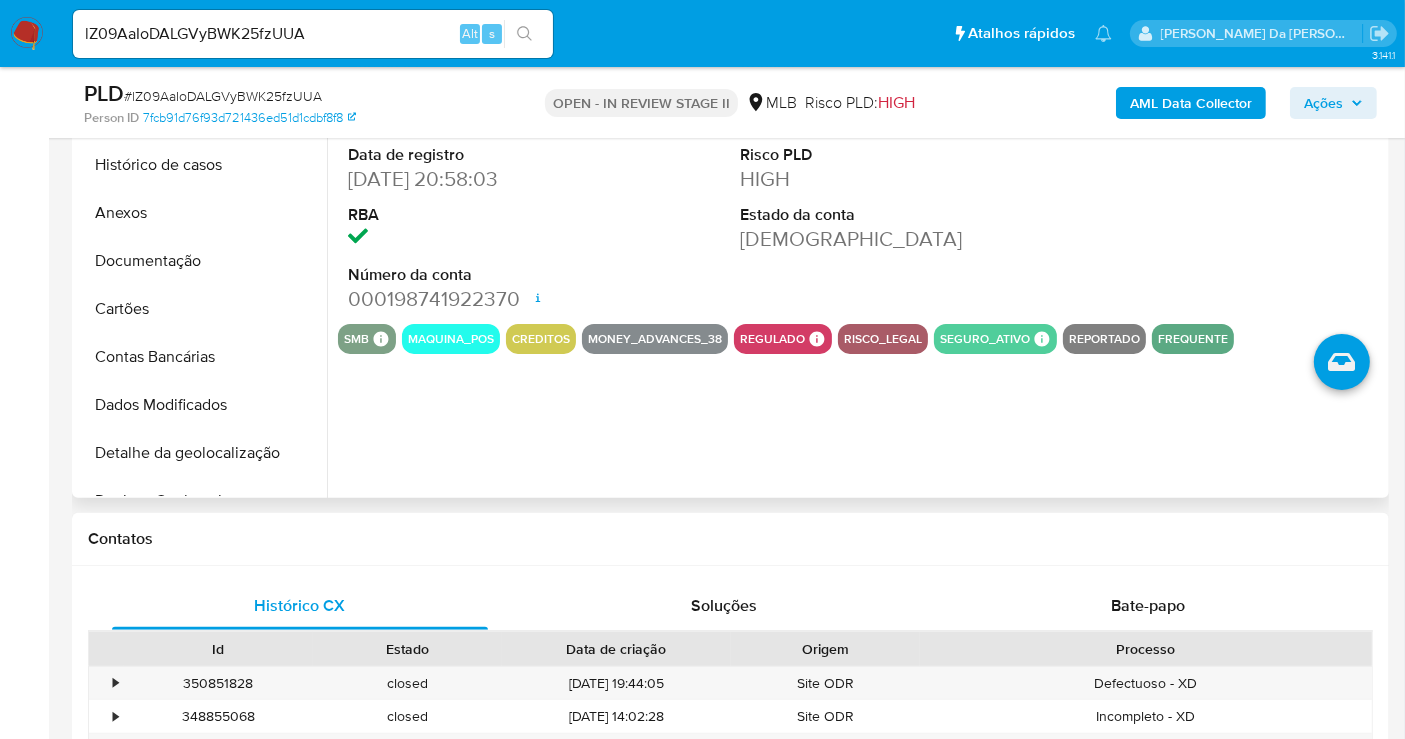 click on "ID do usuário 1187789817 Person ID 7fcb91d76f93d721436ed51d1cdbf8f8 Data de registro 04/11/2022 20:58:03 RBA Número da conta 000198741922370   Data de abertura 05/11/2022 01:20 Status ACTIVE Pontos 49 Apelido Risco PLD HIGH Estado da conta Ativa smb   SMB SMB Advisor Email - Advisor Name - maquina_pos creditos money_advances_38 regulado   Regulado MLB BACEN COMPLIES LEGACY Mark Id MLB_BACEN Compliant is_compliant Created At 2022-11-05T01:02:42Z risco_legal seguro_ativo   Seguro Ativo Products Garex 21 Personal 2 reportado frequente" at bounding box center [855, 242] 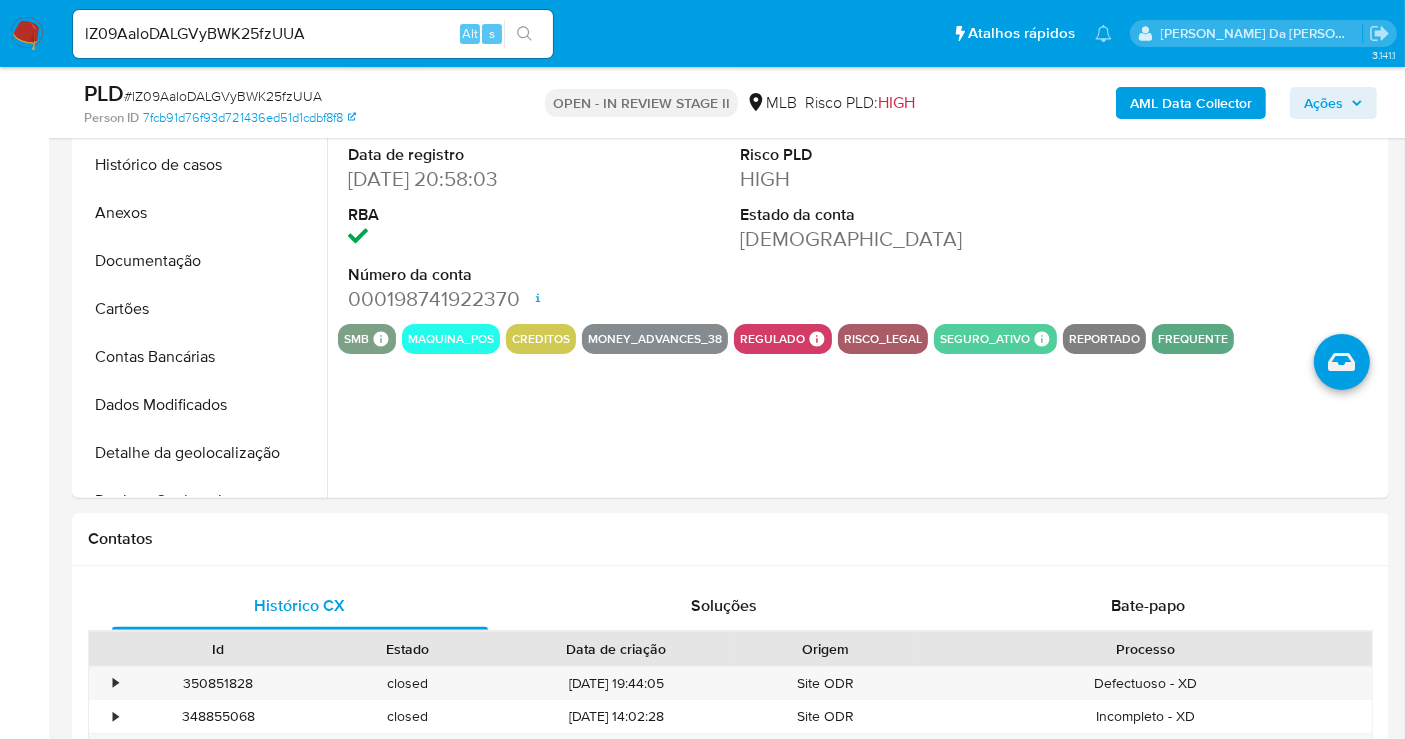 click on "lZ09AaIoDALGVyBWK25fzUUA Alt s" at bounding box center [313, 34] 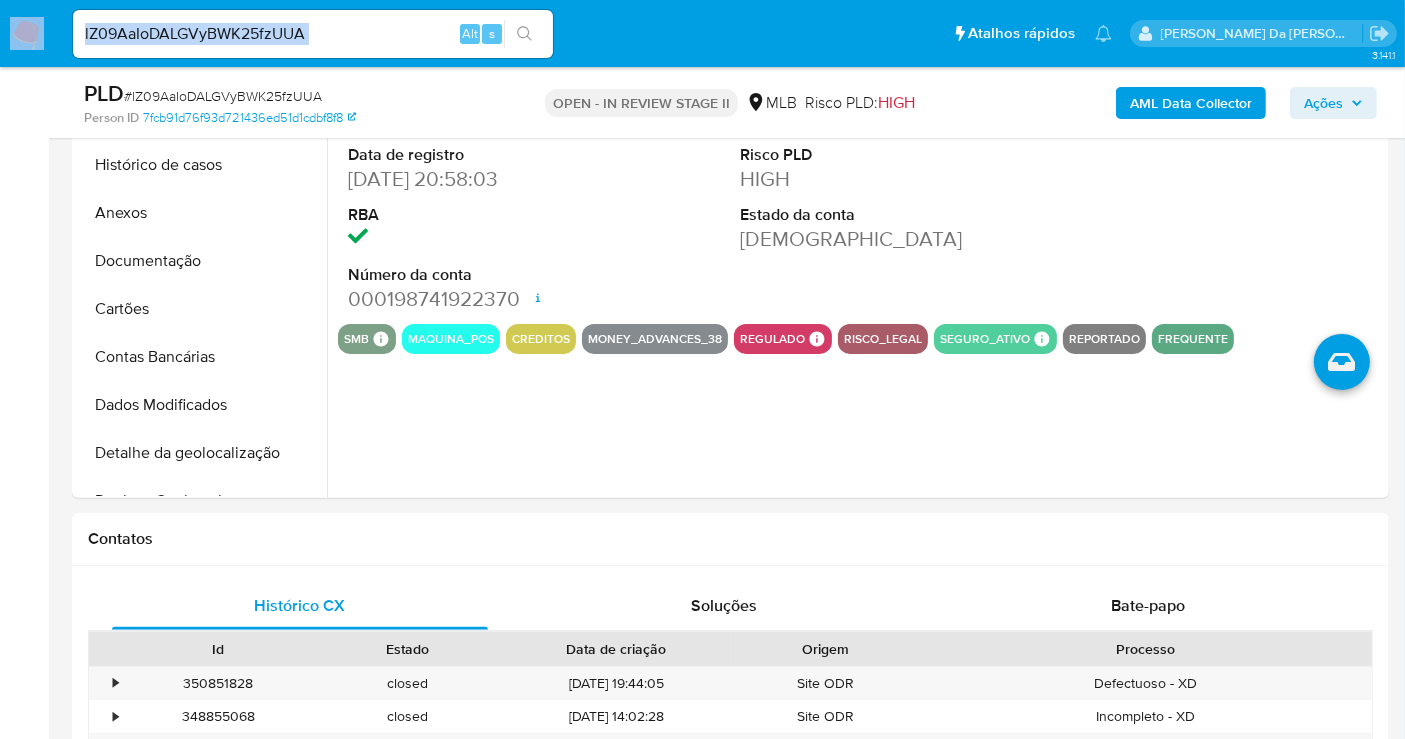 click on "lZ09AaIoDALGVyBWK25fzUUA Alt s" at bounding box center [313, 34] 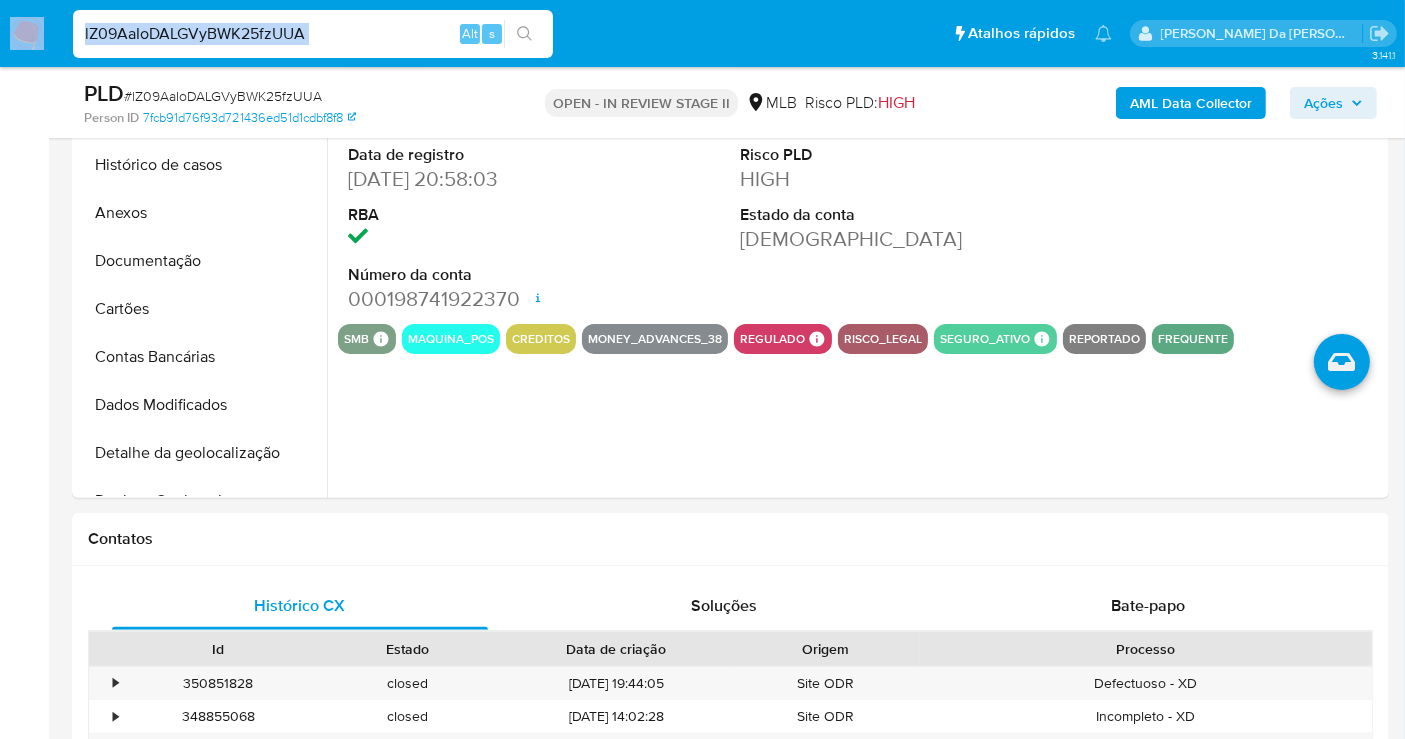 click on "lZ09AaIoDALGVyBWK25fzUUA" at bounding box center (313, 34) 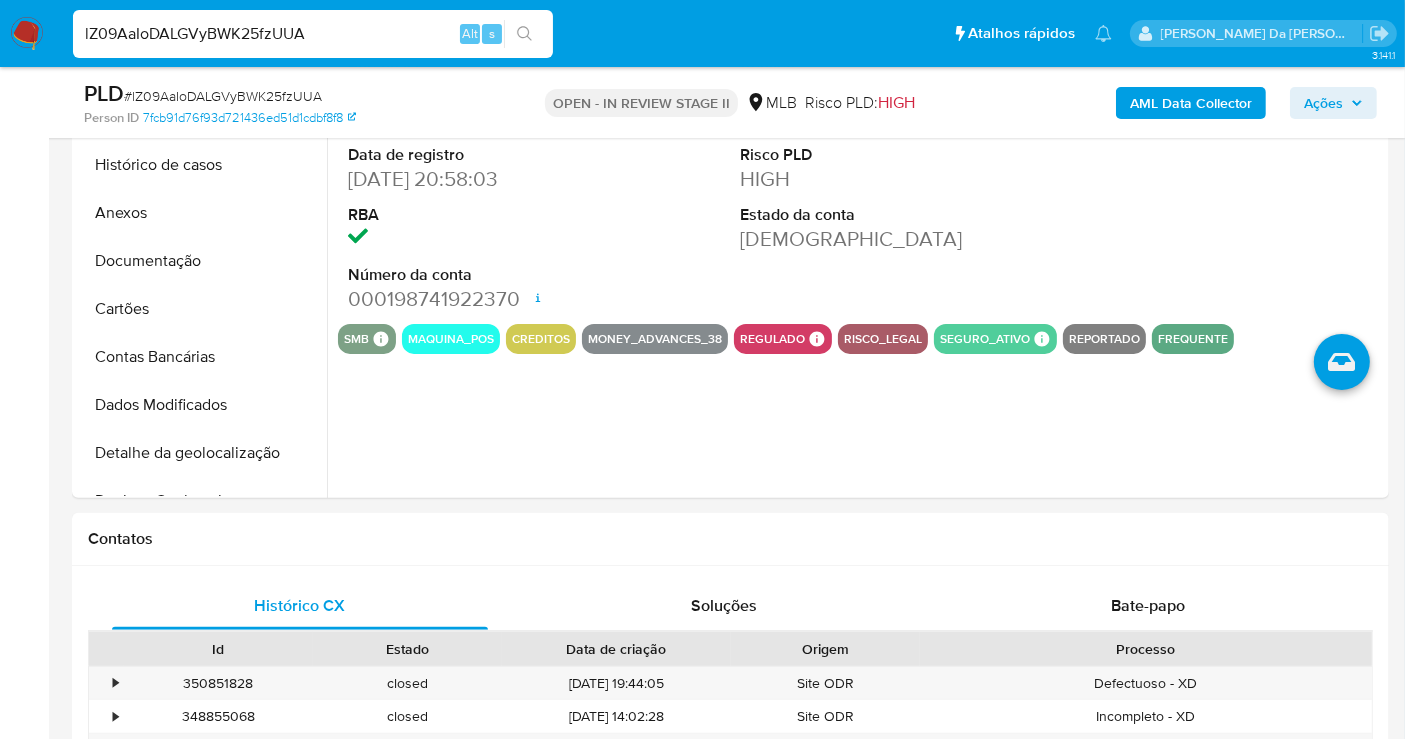 click on "lZ09AaIoDALGVyBWK25fzUUA" at bounding box center (313, 34) 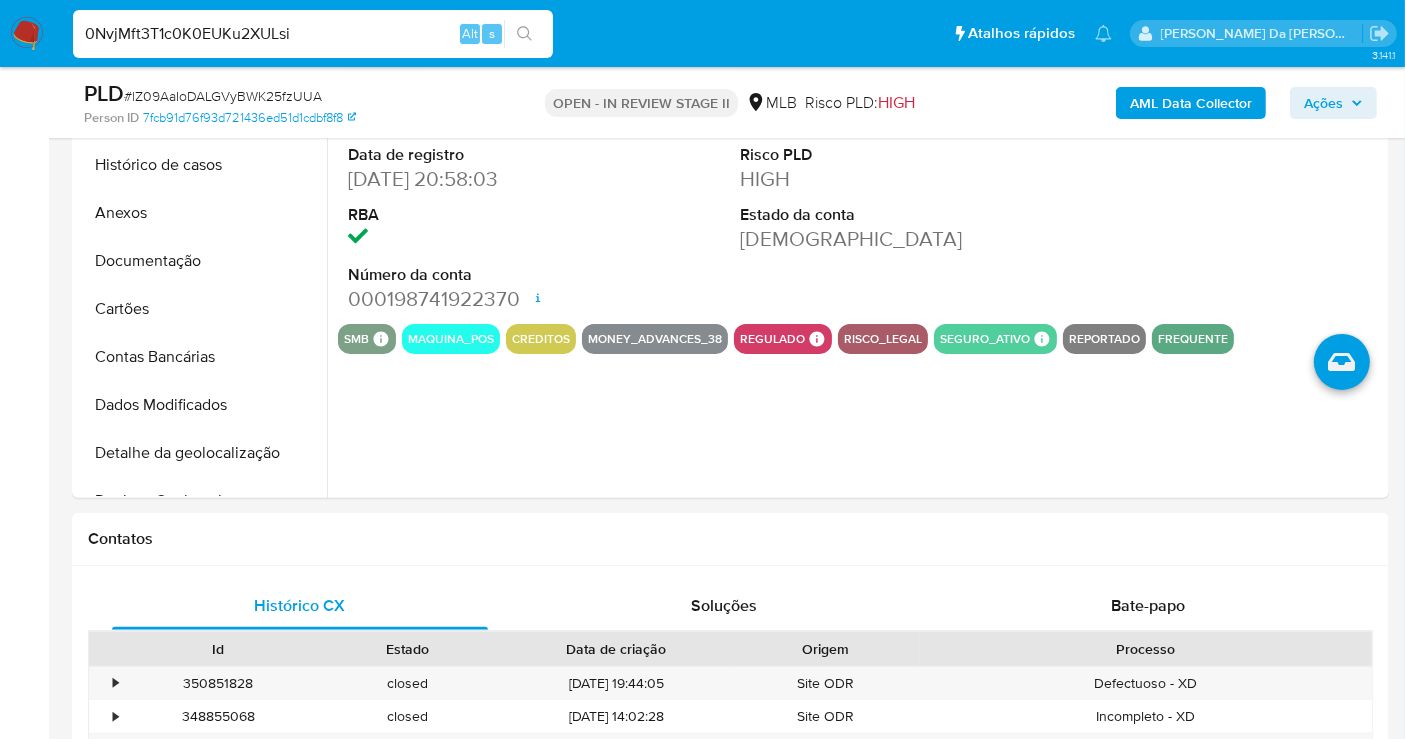 type on "0NvjMft3T1c0K0EUKu2XULsi" 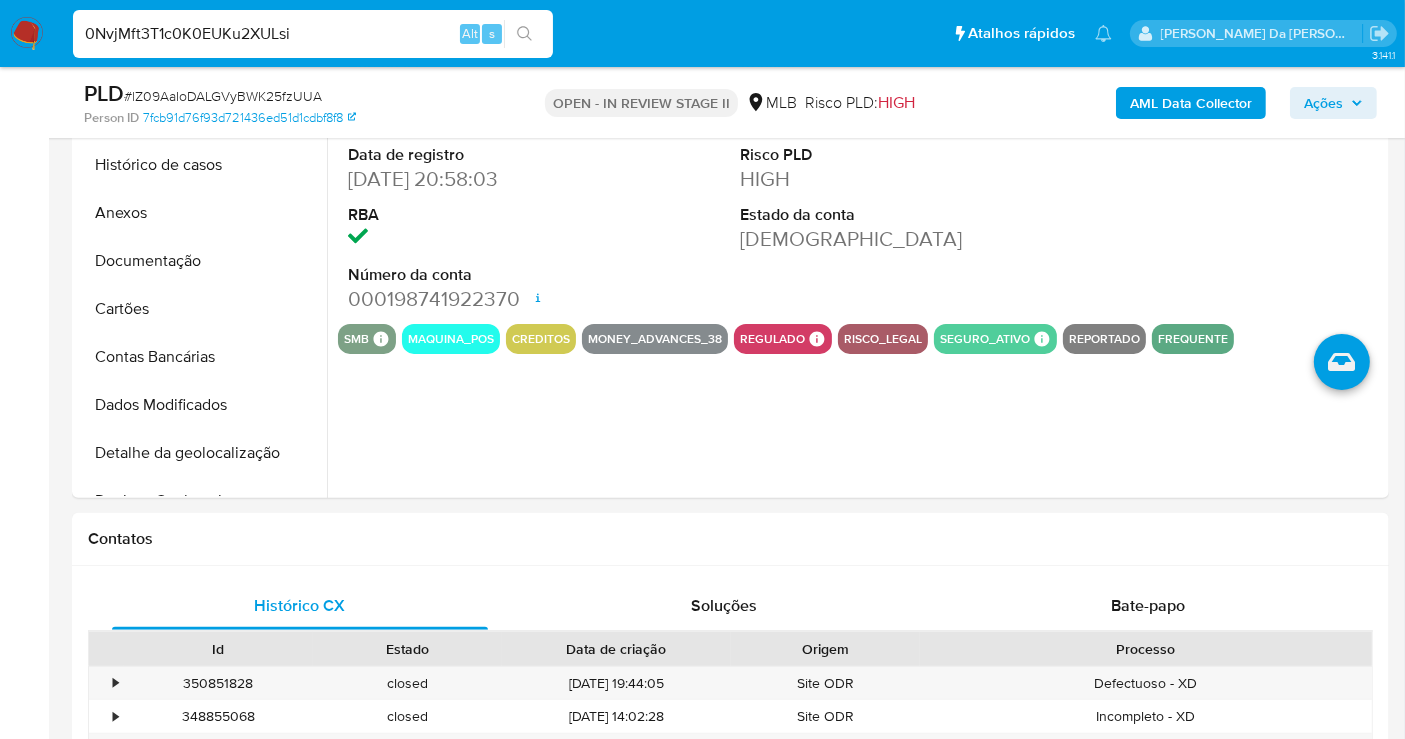 scroll, scrollTop: 0, scrollLeft: 0, axis: both 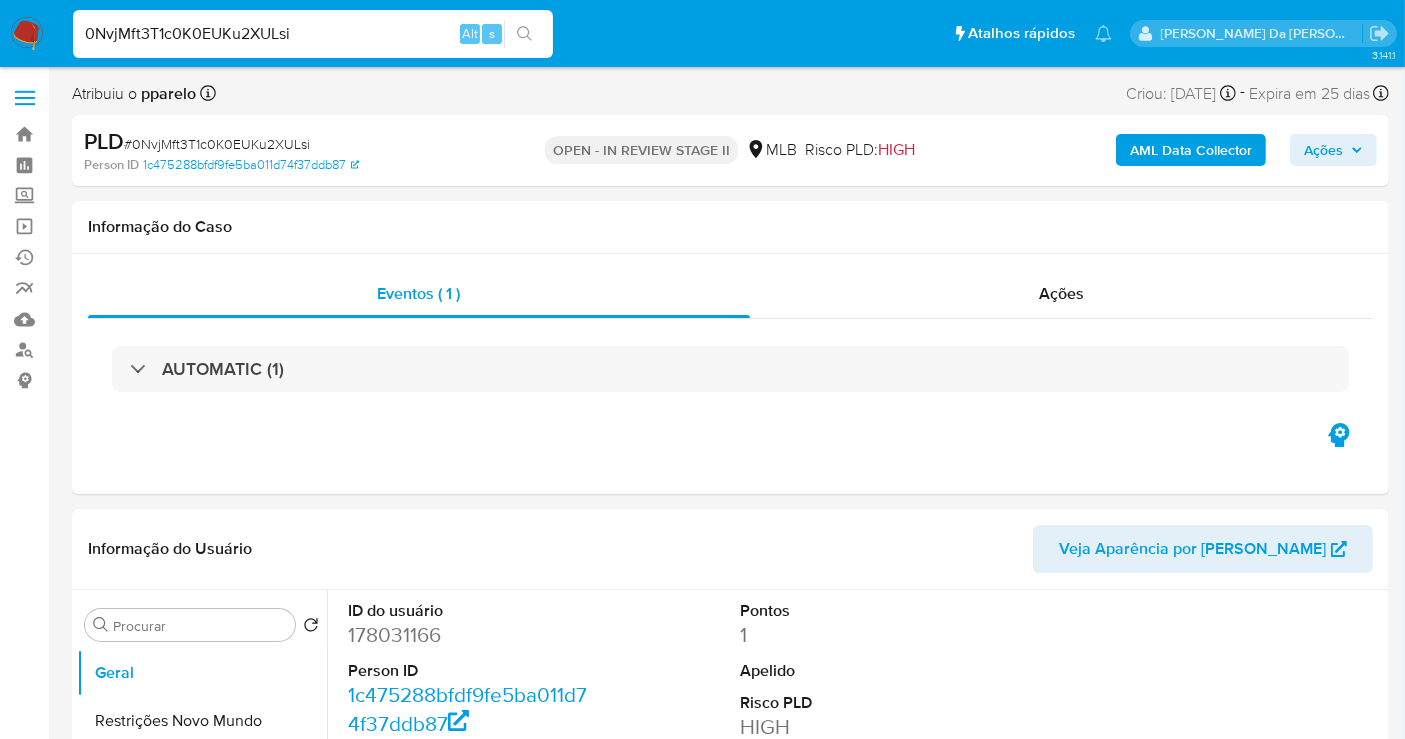 select on "10" 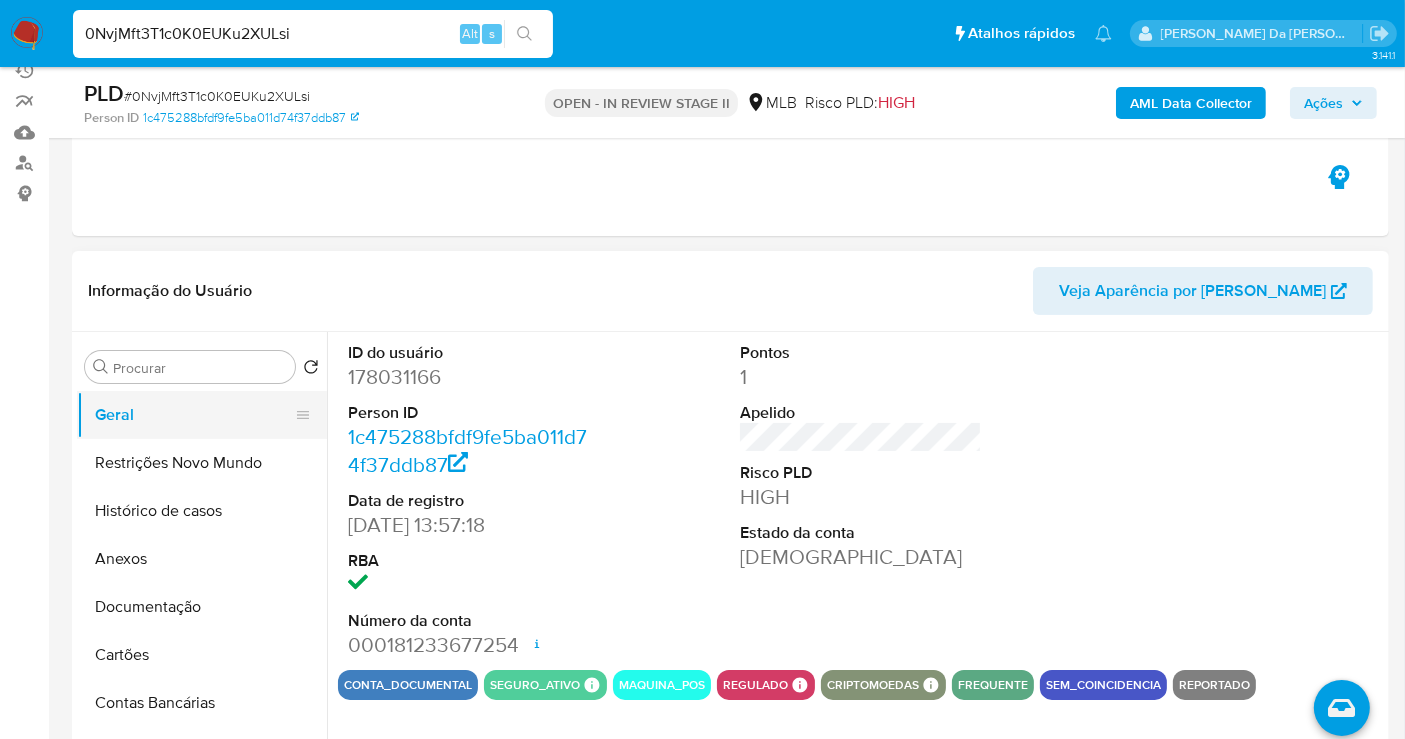 scroll, scrollTop: 222, scrollLeft: 0, axis: vertical 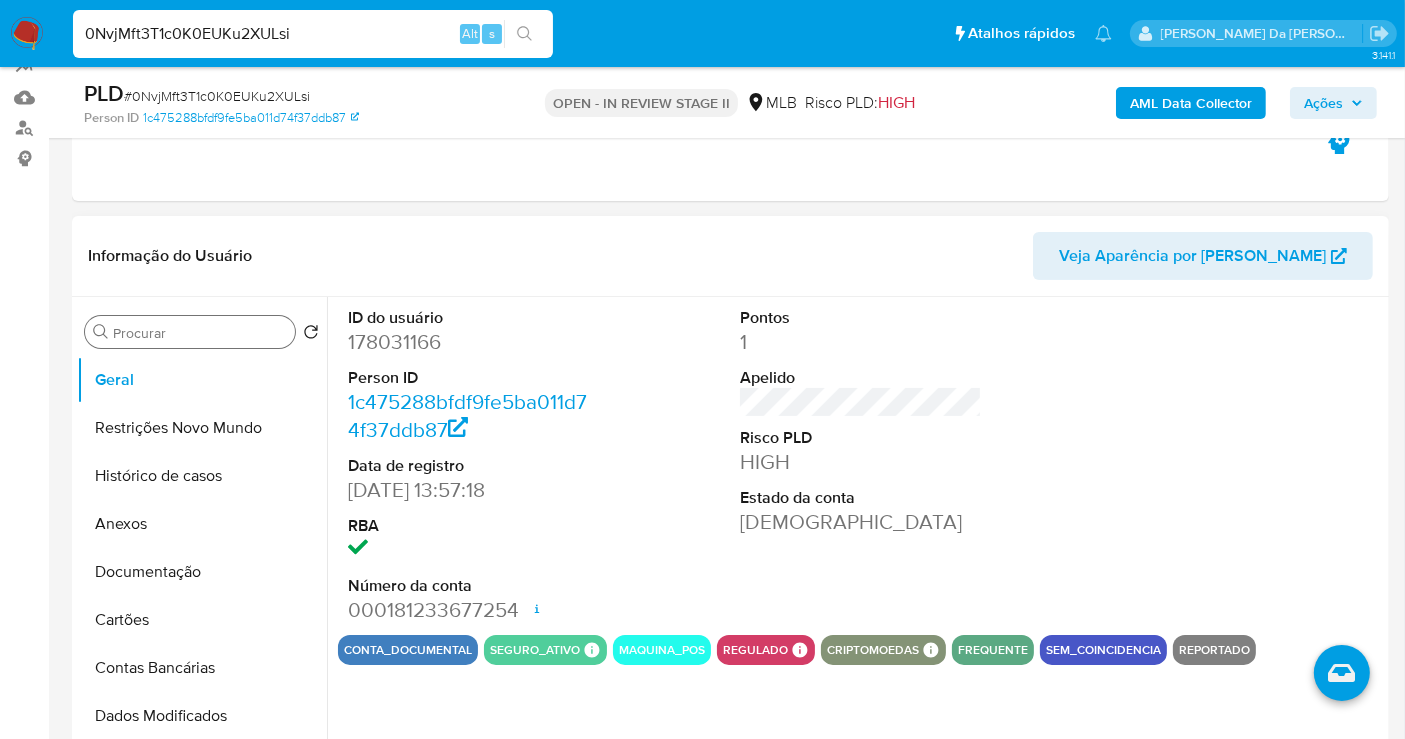 click on "Procurar" at bounding box center [200, 333] 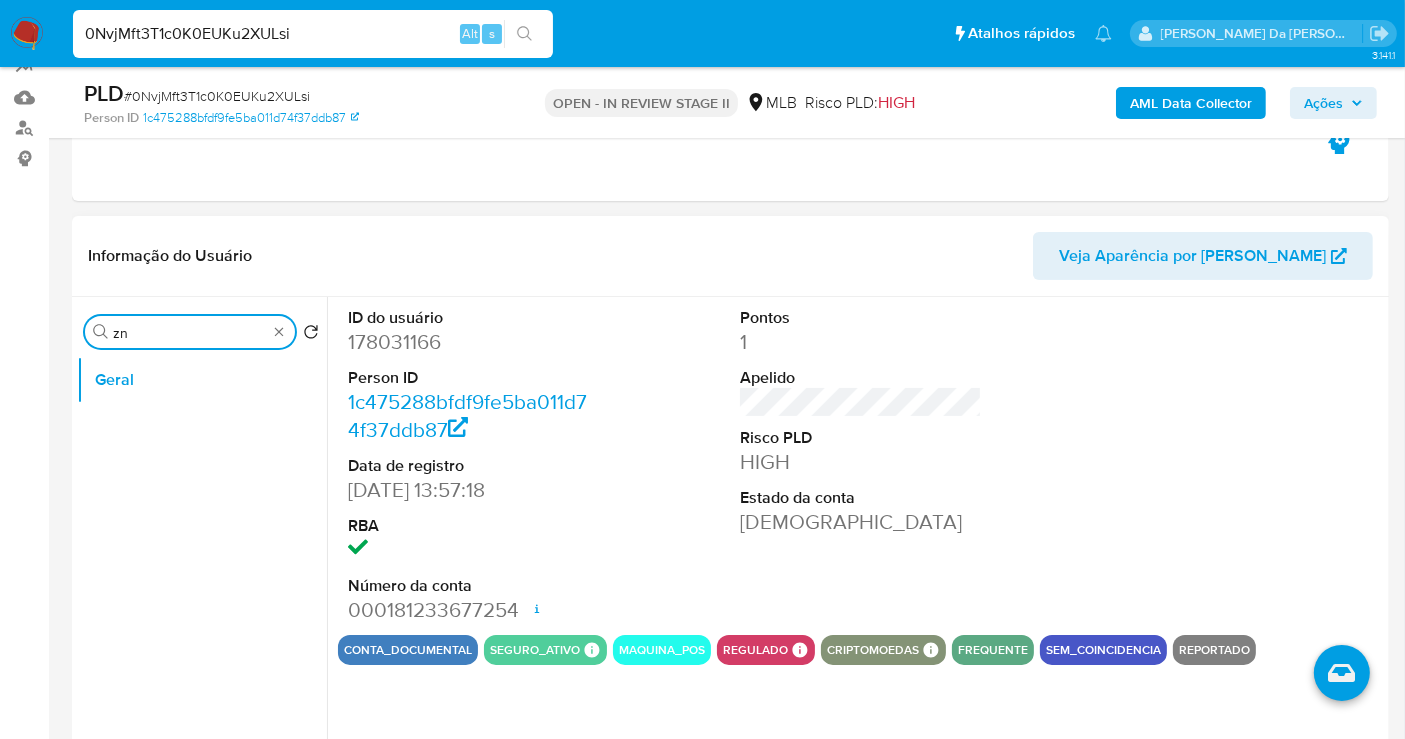 type on "z" 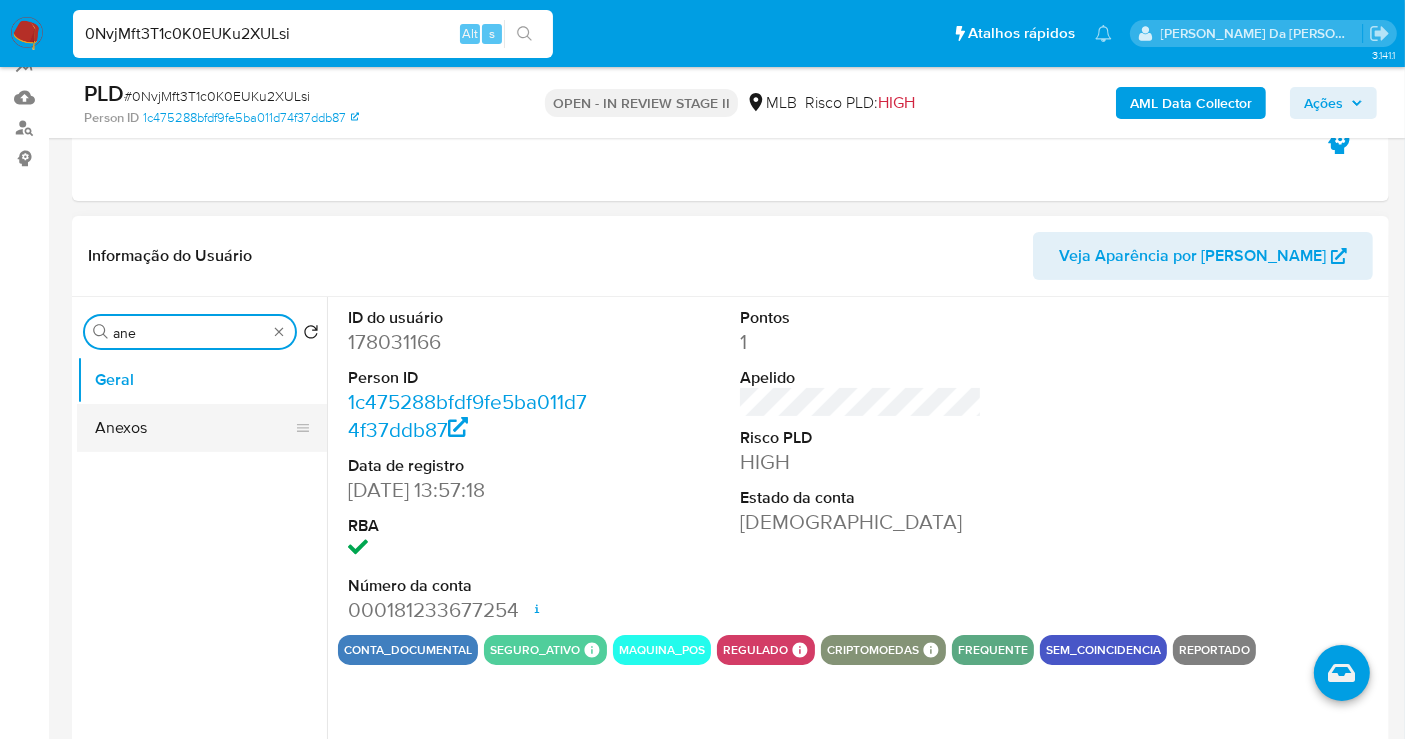 type on "ane" 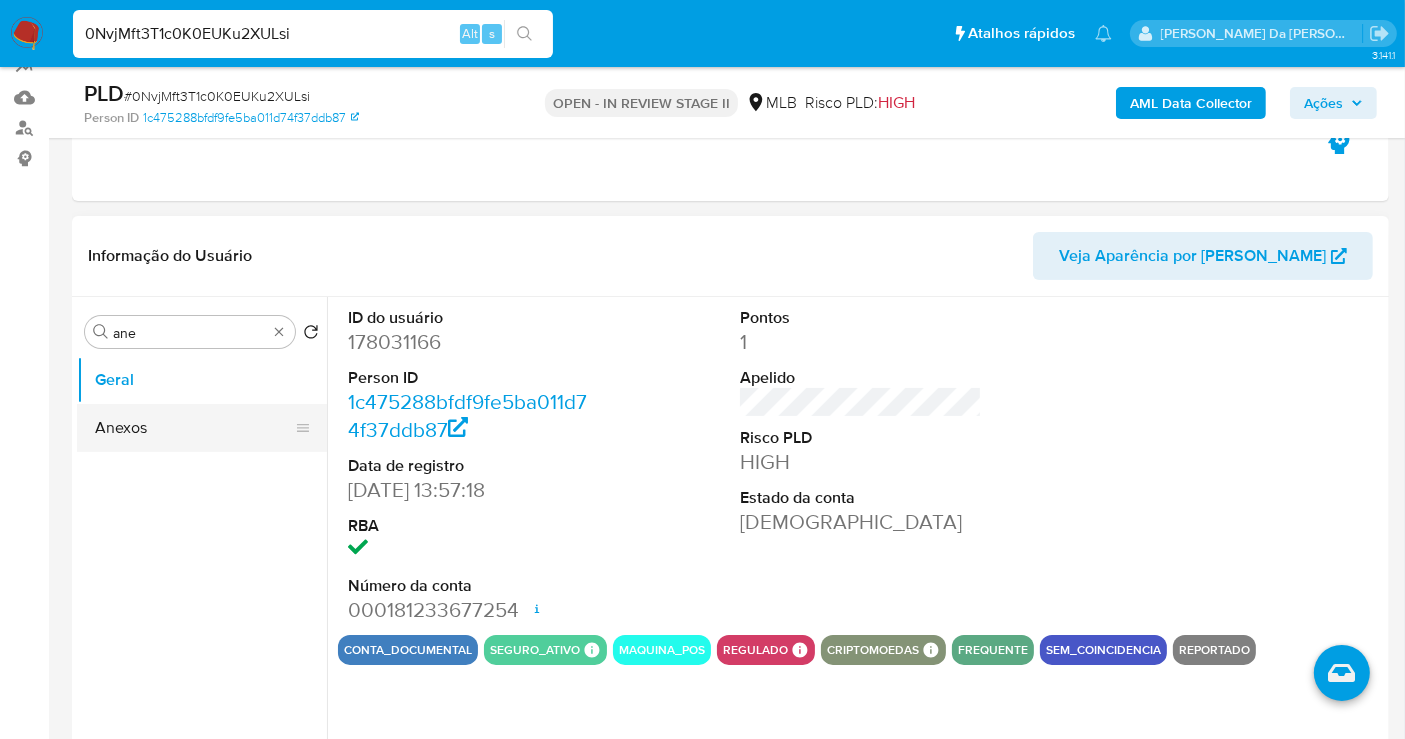 click on "Anexos" at bounding box center (194, 428) 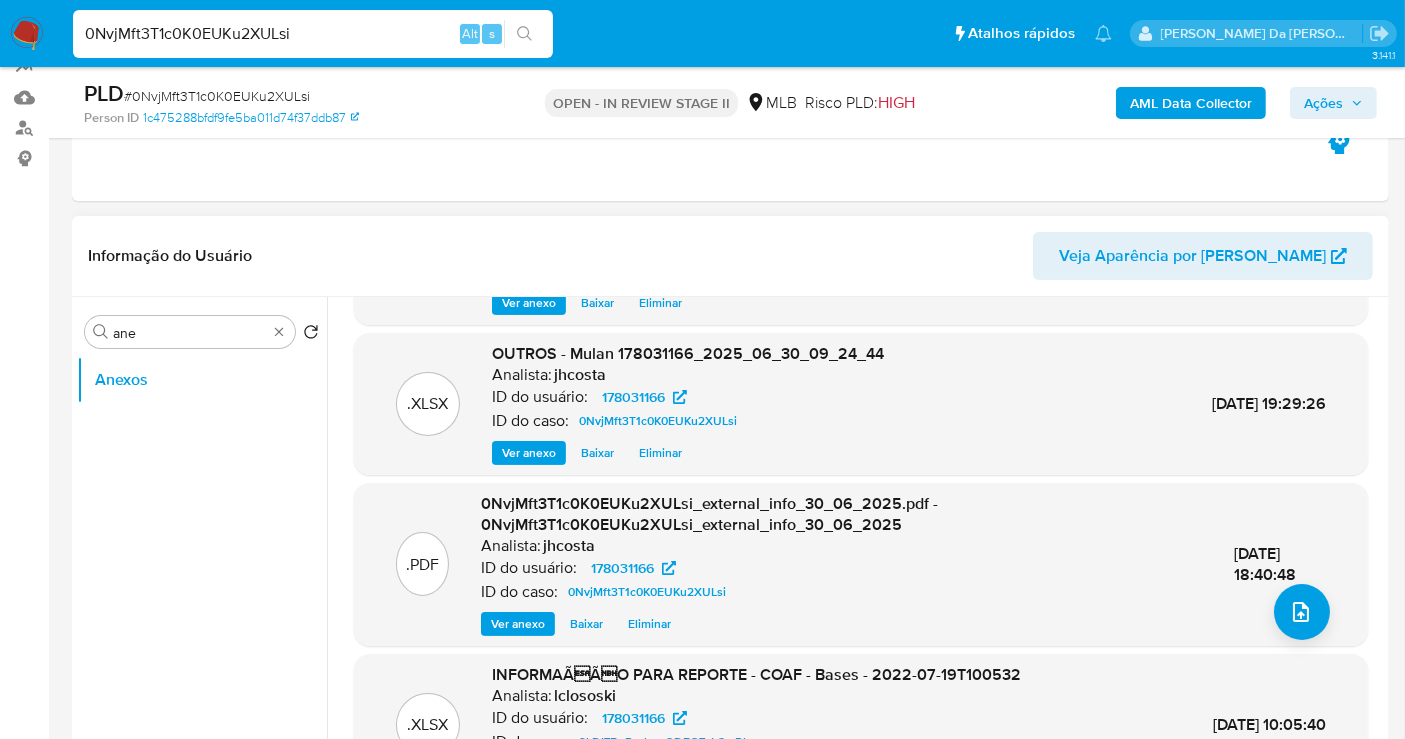 scroll, scrollTop: 134, scrollLeft: 0, axis: vertical 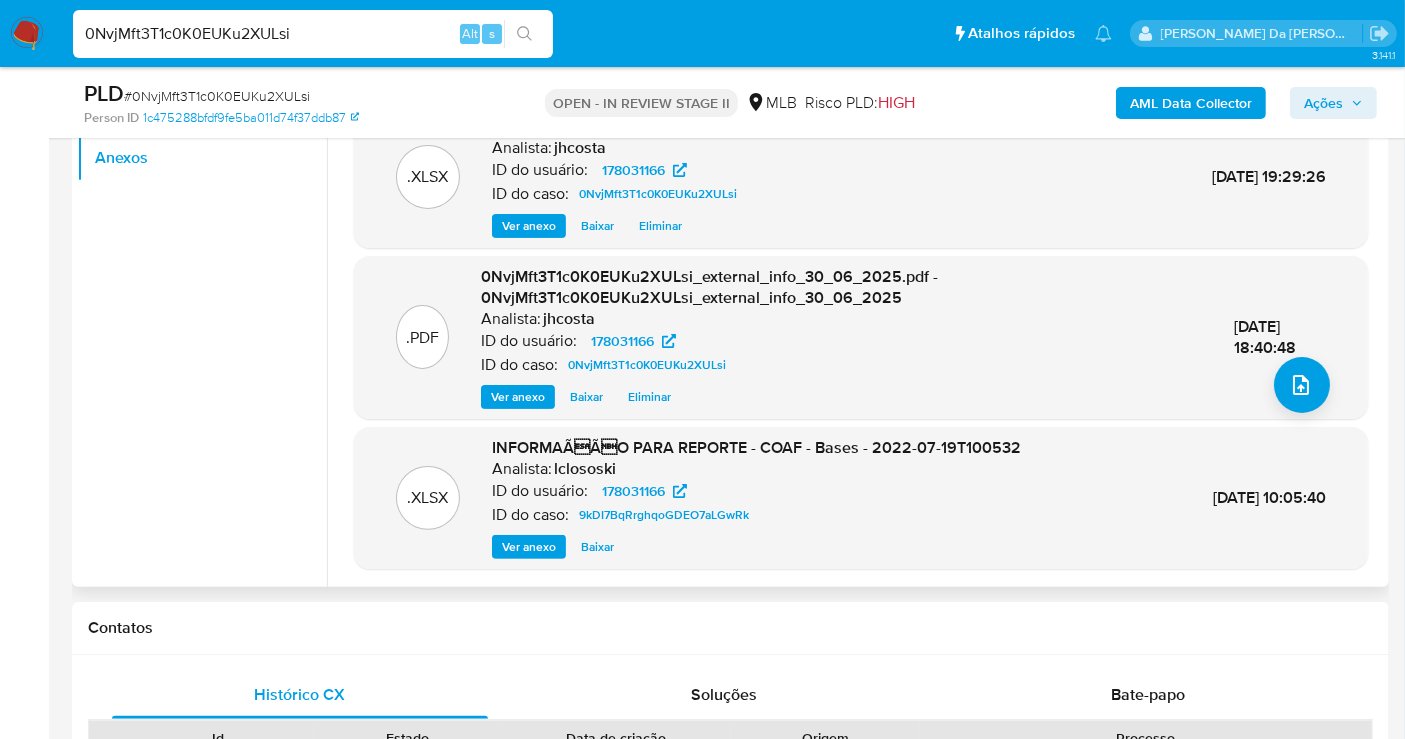 click on "Ver anexo" at bounding box center (529, 547) 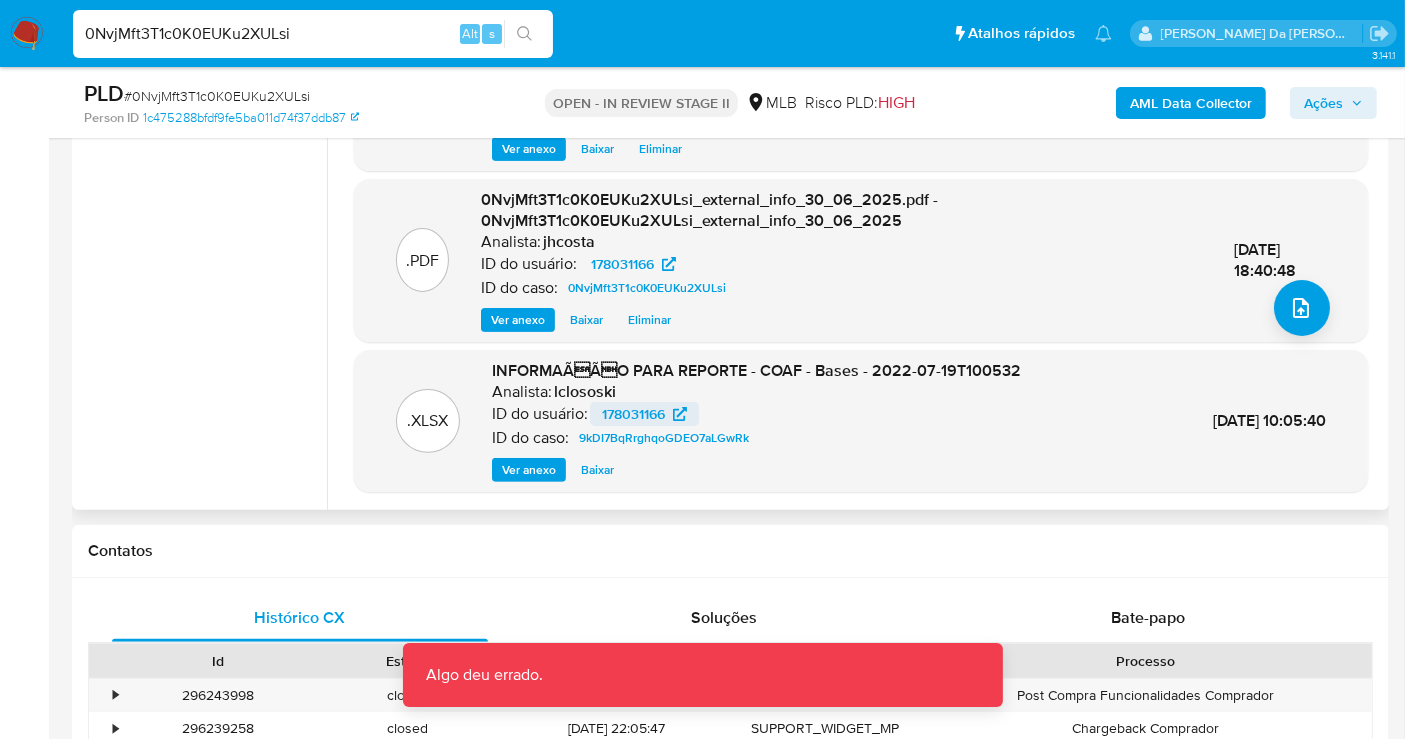 scroll, scrollTop: 555, scrollLeft: 0, axis: vertical 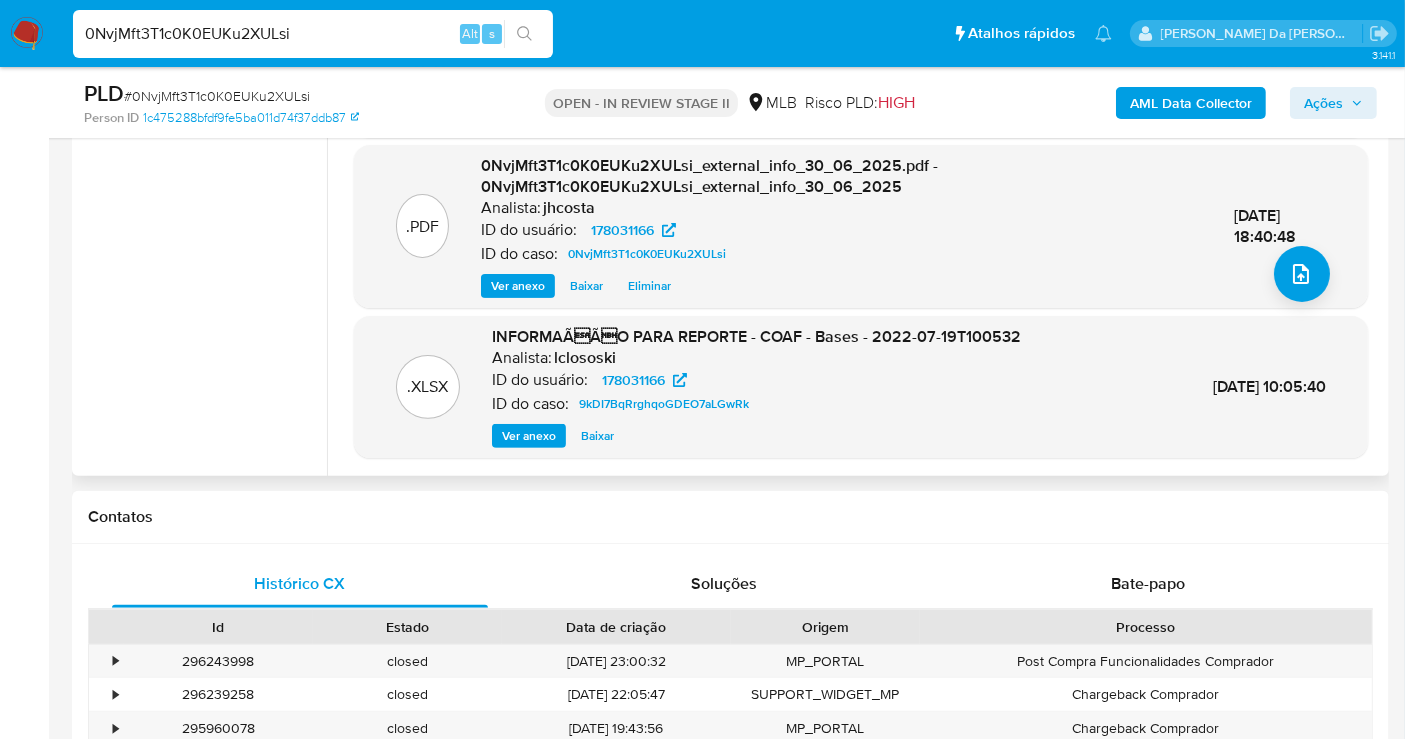 click on "Ver anexo" at bounding box center (529, 436) 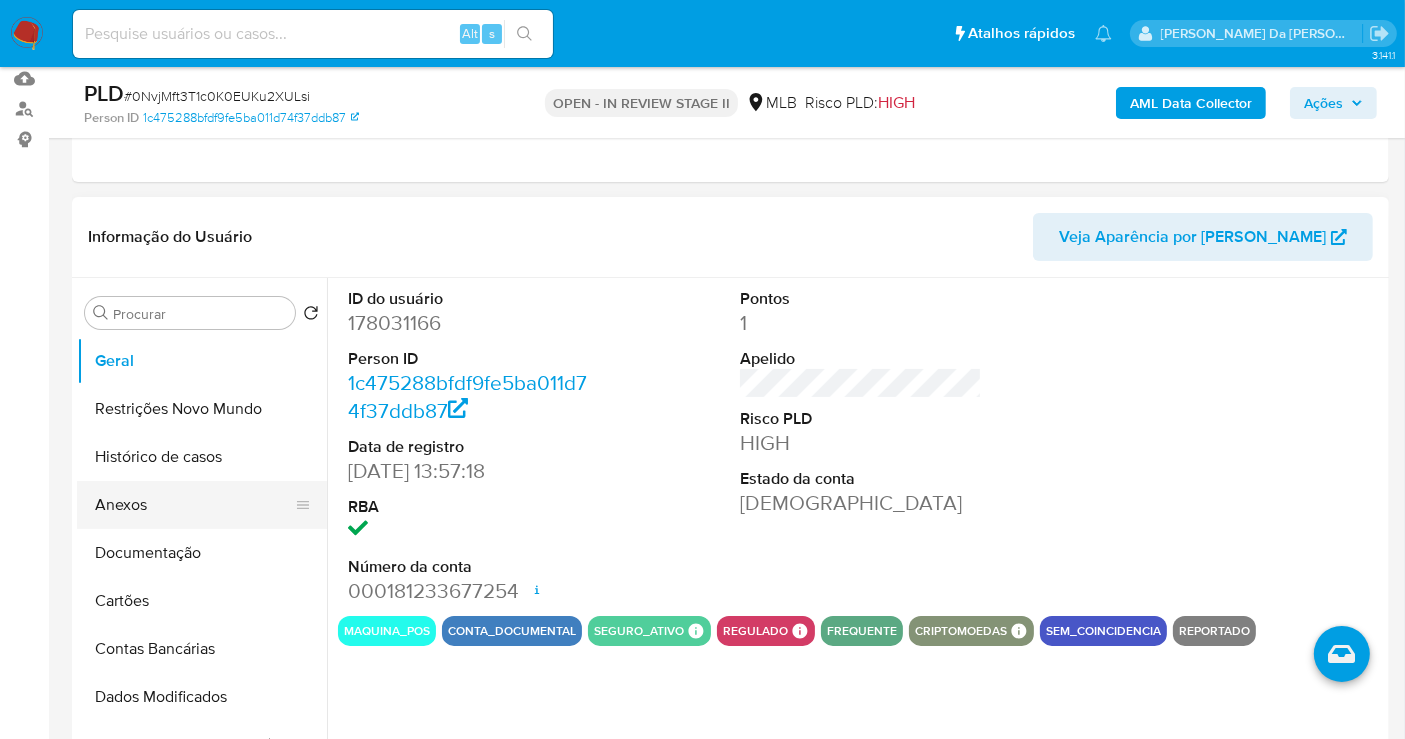 scroll, scrollTop: 333, scrollLeft: 0, axis: vertical 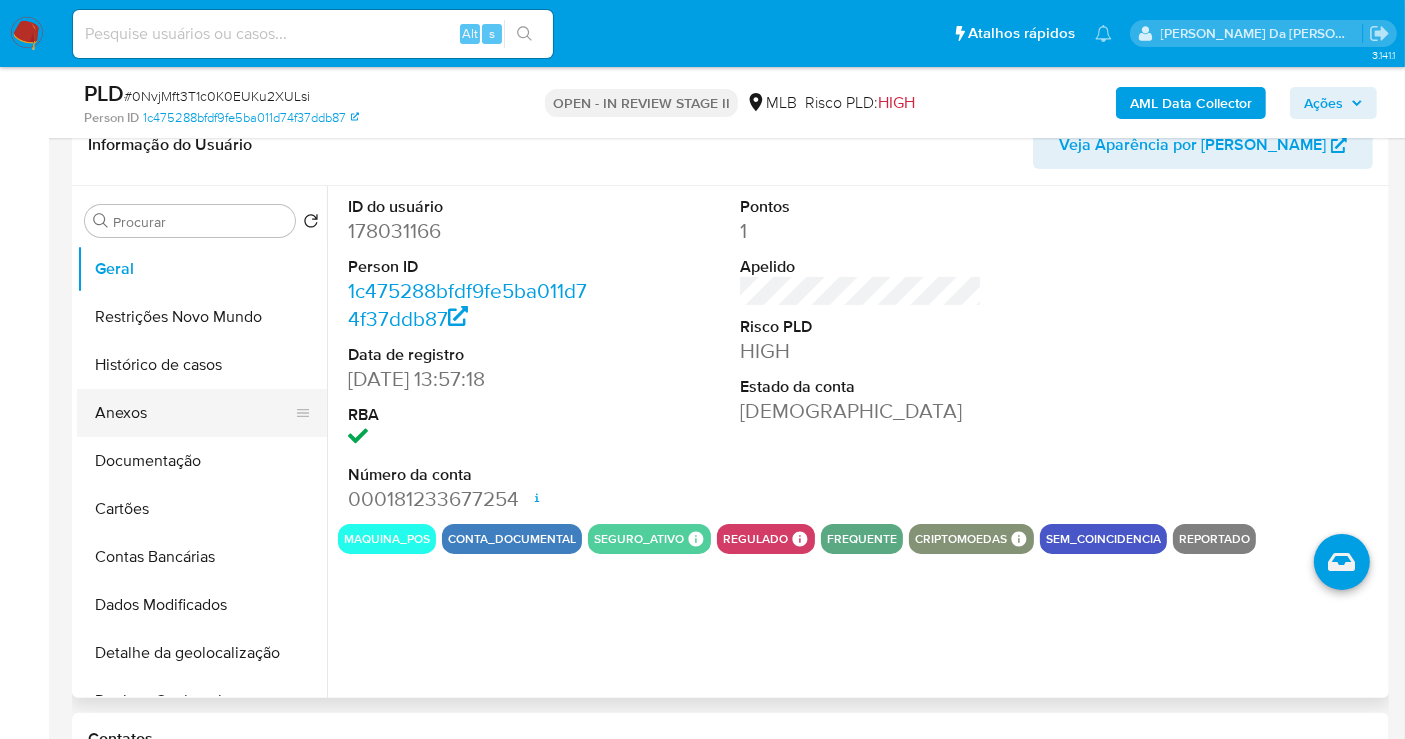 select on "10" 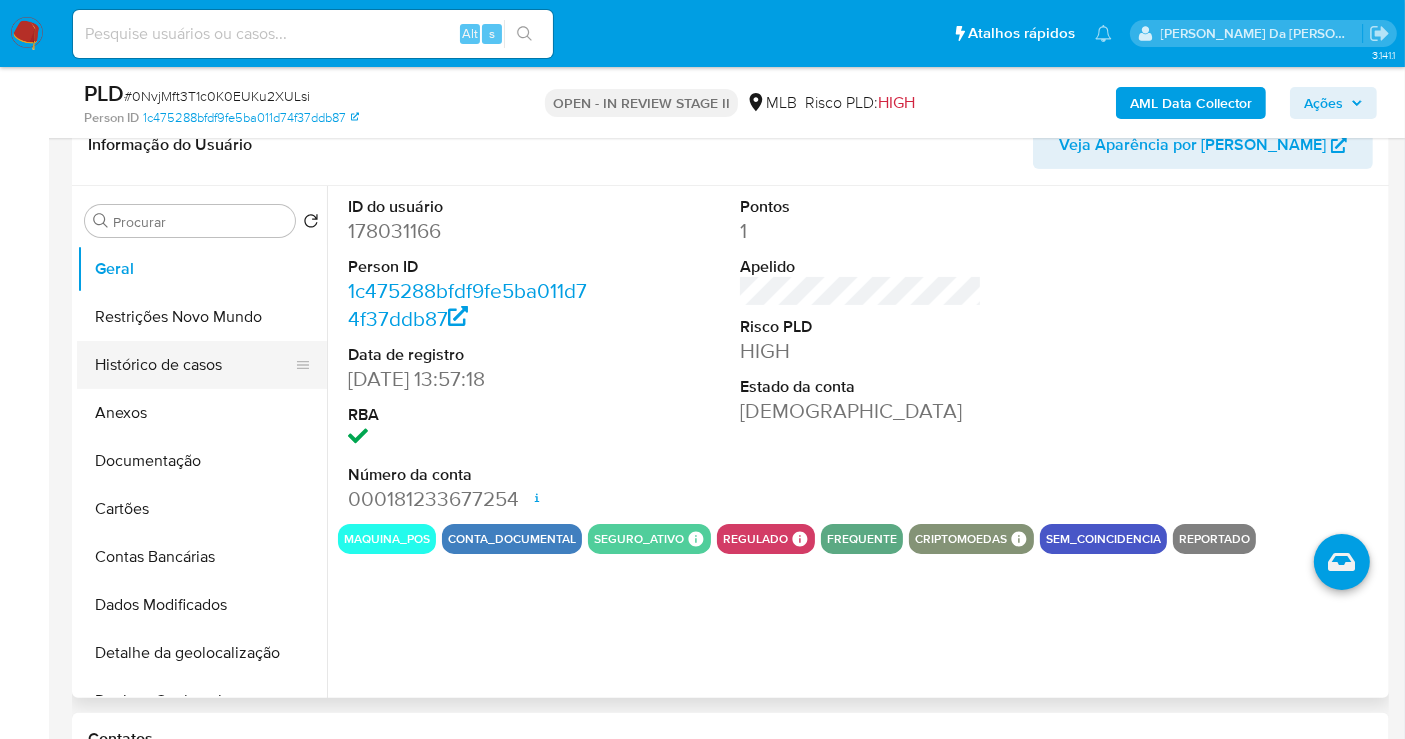 click on "Histórico de casos" at bounding box center [194, 365] 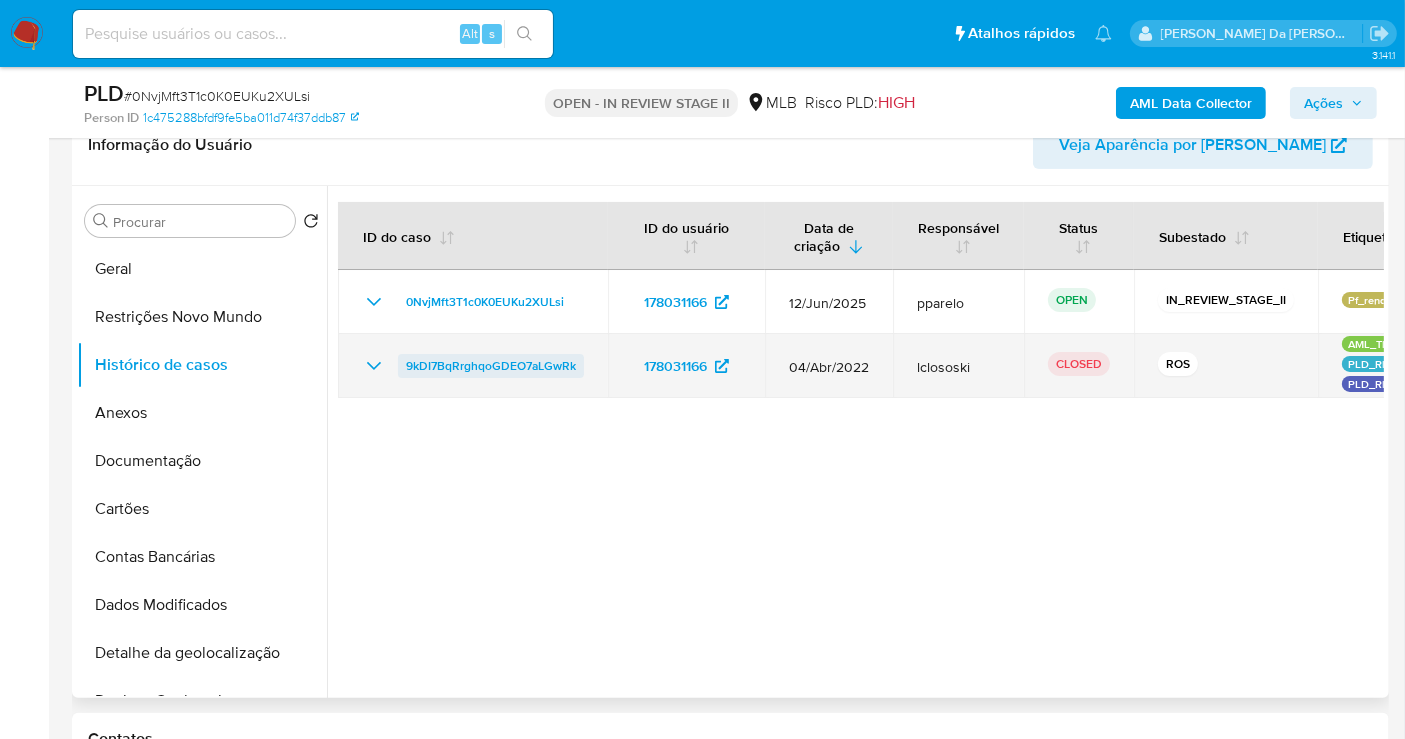 click on "9kDI7BqRrghqoGDEO7aLGwRk" at bounding box center (491, 366) 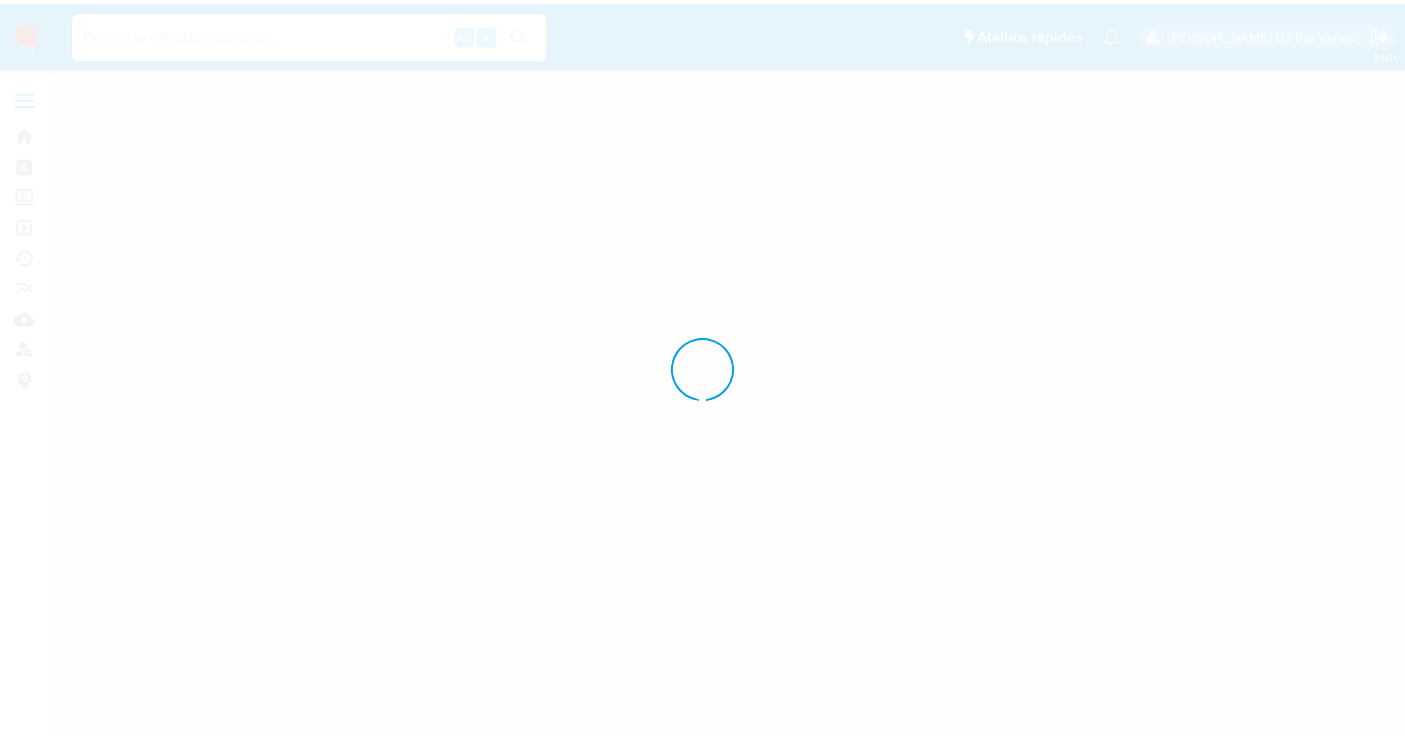 scroll, scrollTop: 0, scrollLeft: 0, axis: both 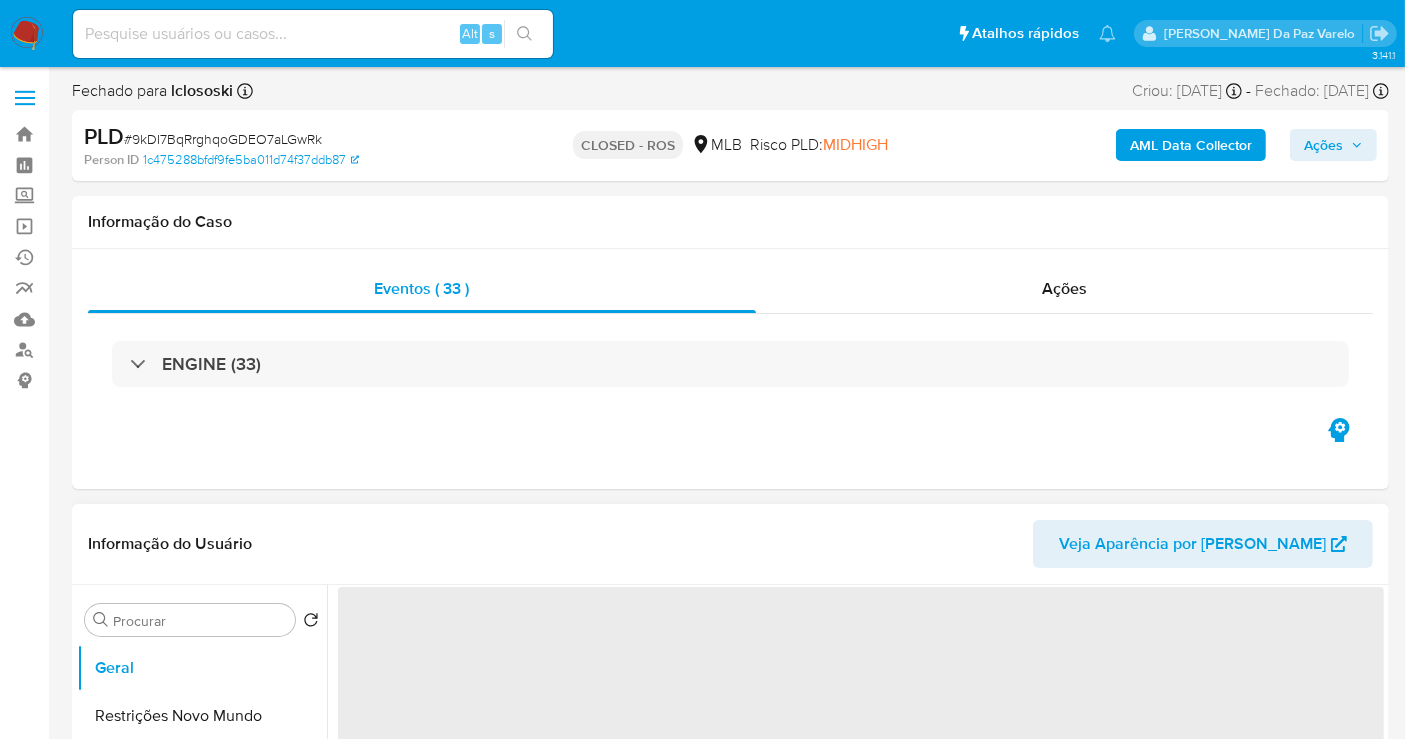 select on "10" 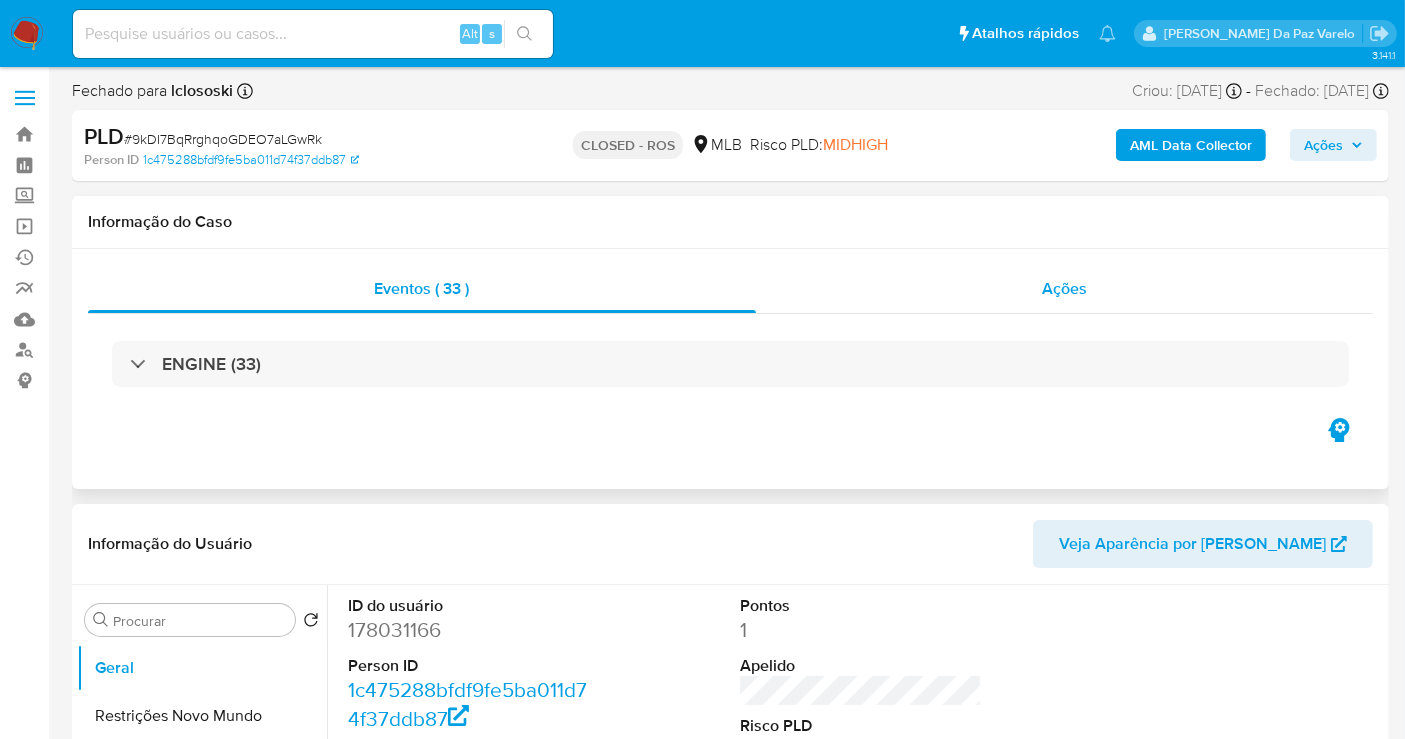 click on "Ações" at bounding box center (1064, 288) 